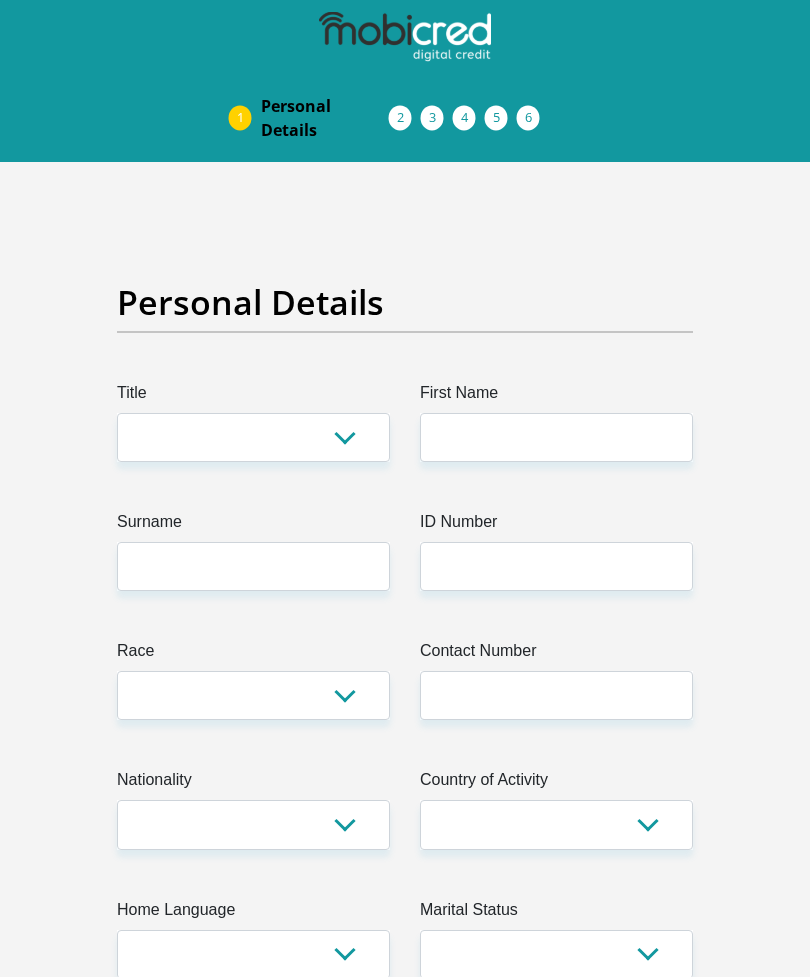 scroll, scrollTop: 0, scrollLeft: 0, axis: both 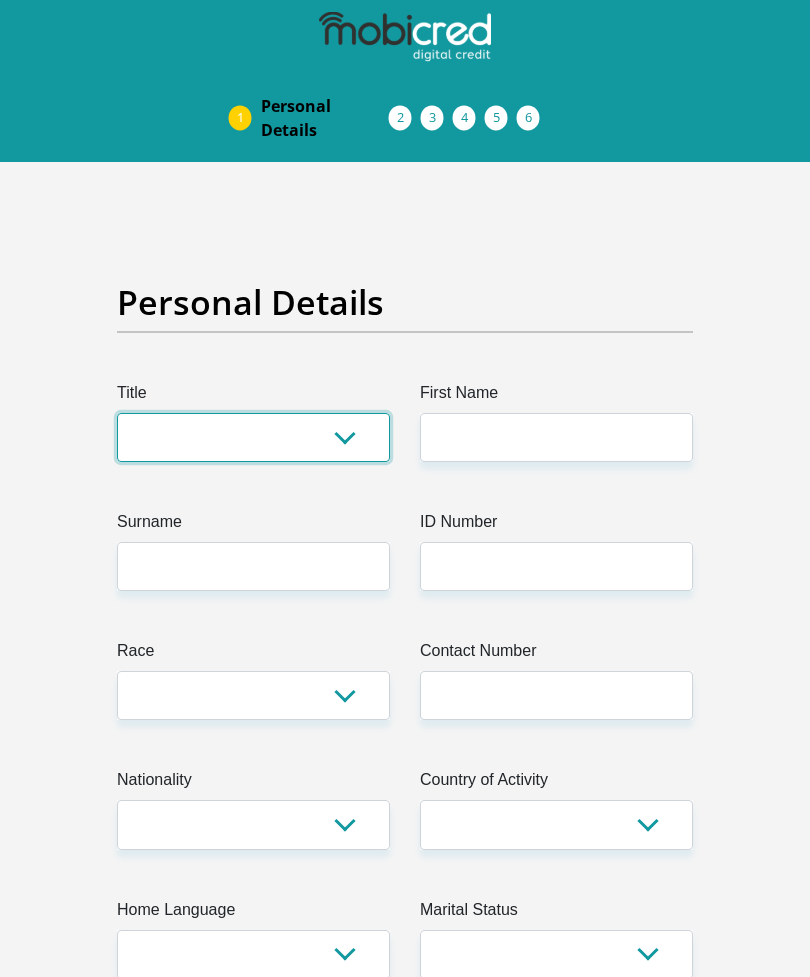 click on "Mr
Ms
Mrs
Dr
Other" at bounding box center [253, 437] 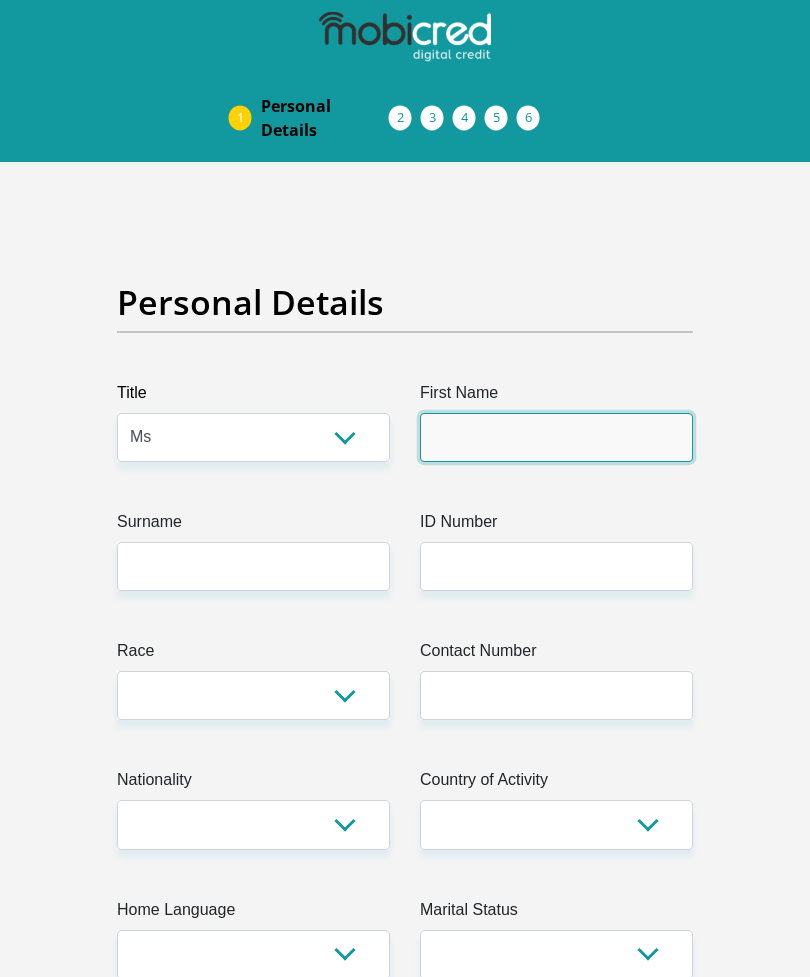 click on "First Name" at bounding box center [556, 437] 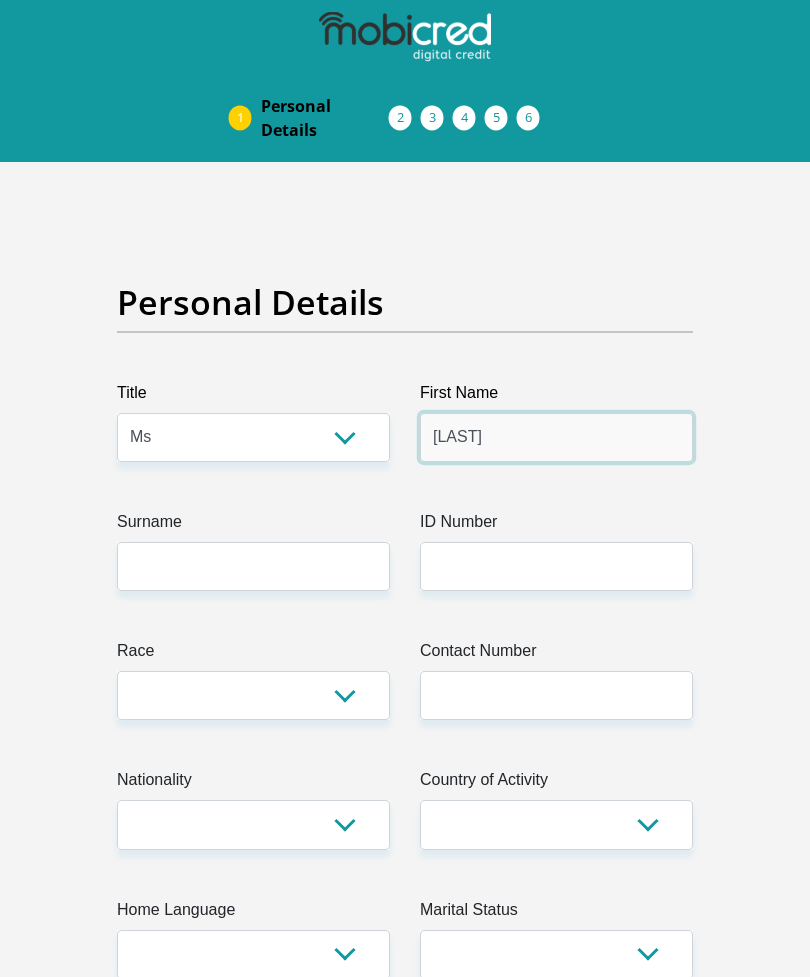 type on "[LAST]" 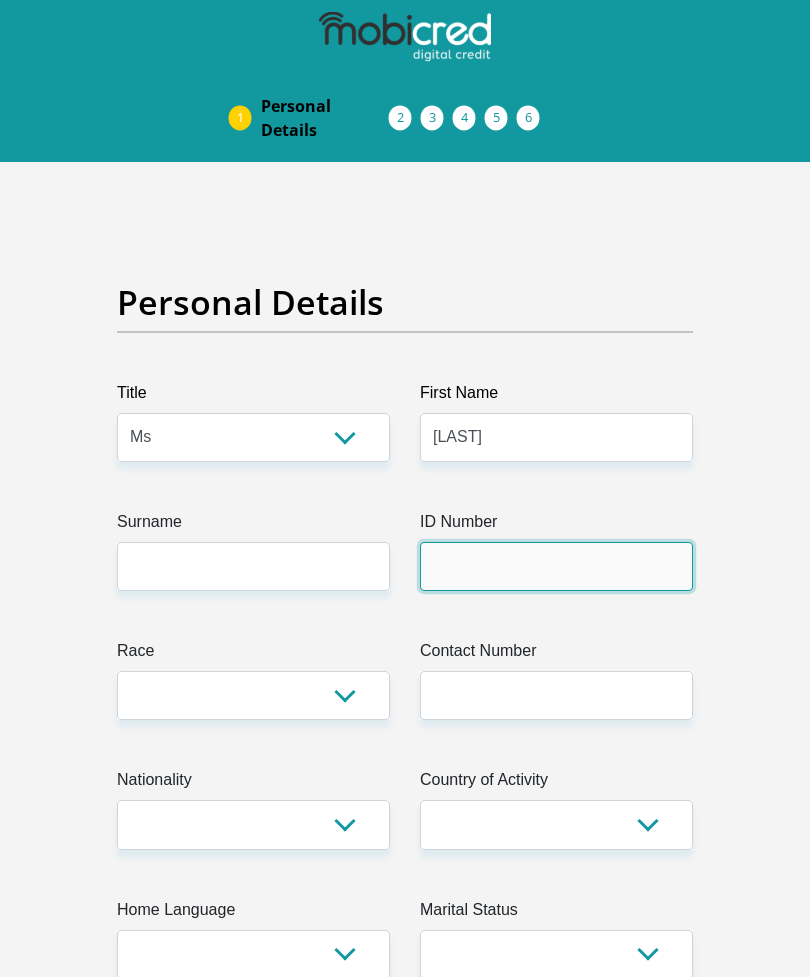 click on "ID Number" at bounding box center (556, 566) 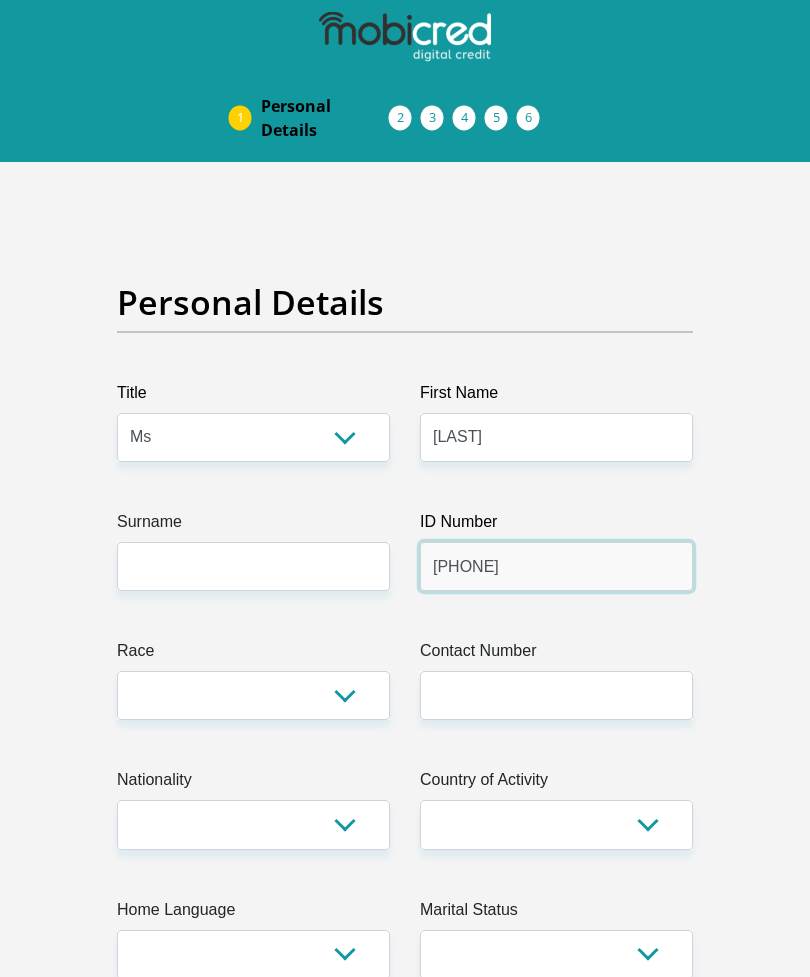 type on "[PHONE]" 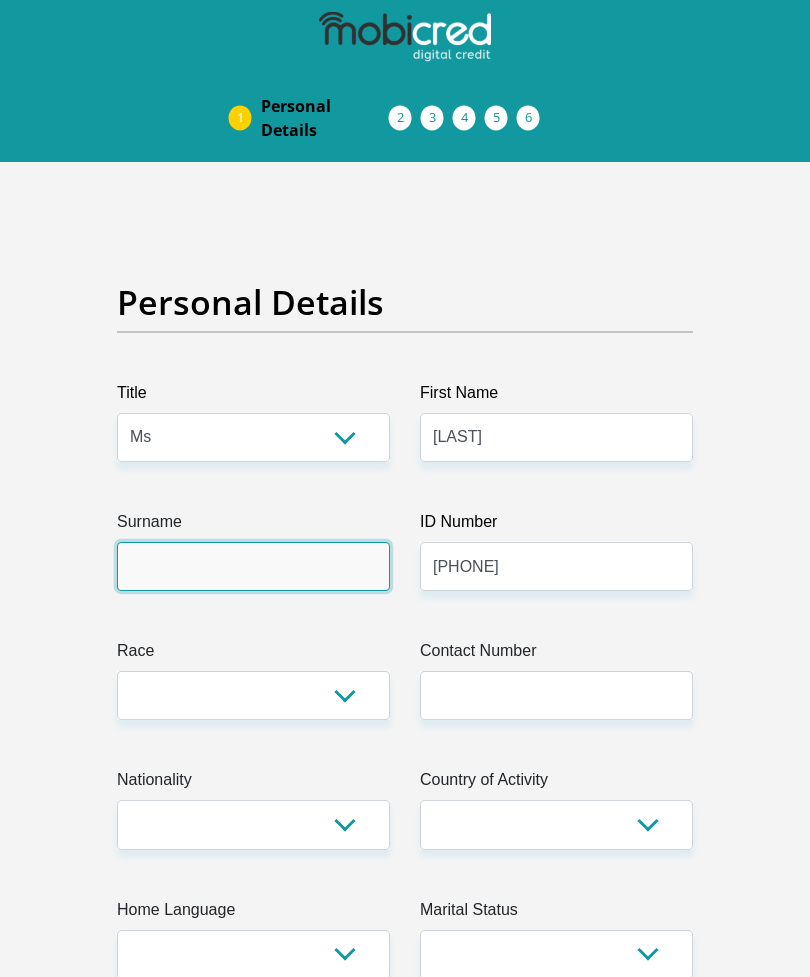 click on "Surname" at bounding box center (253, 566) 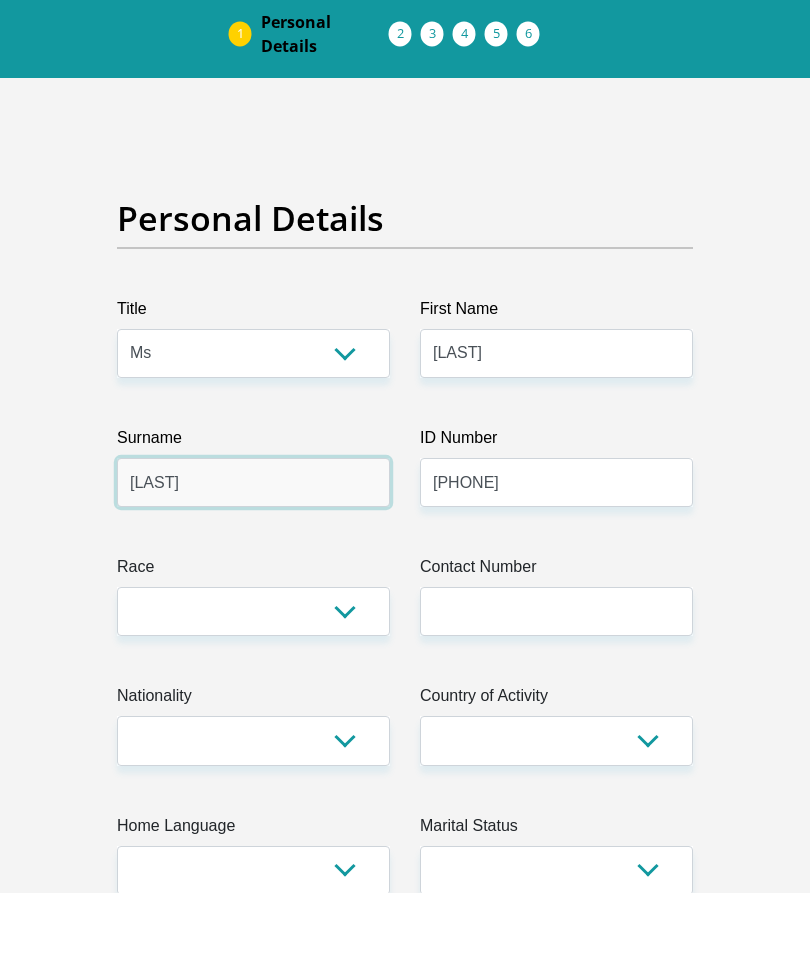 type on "[LAST]" 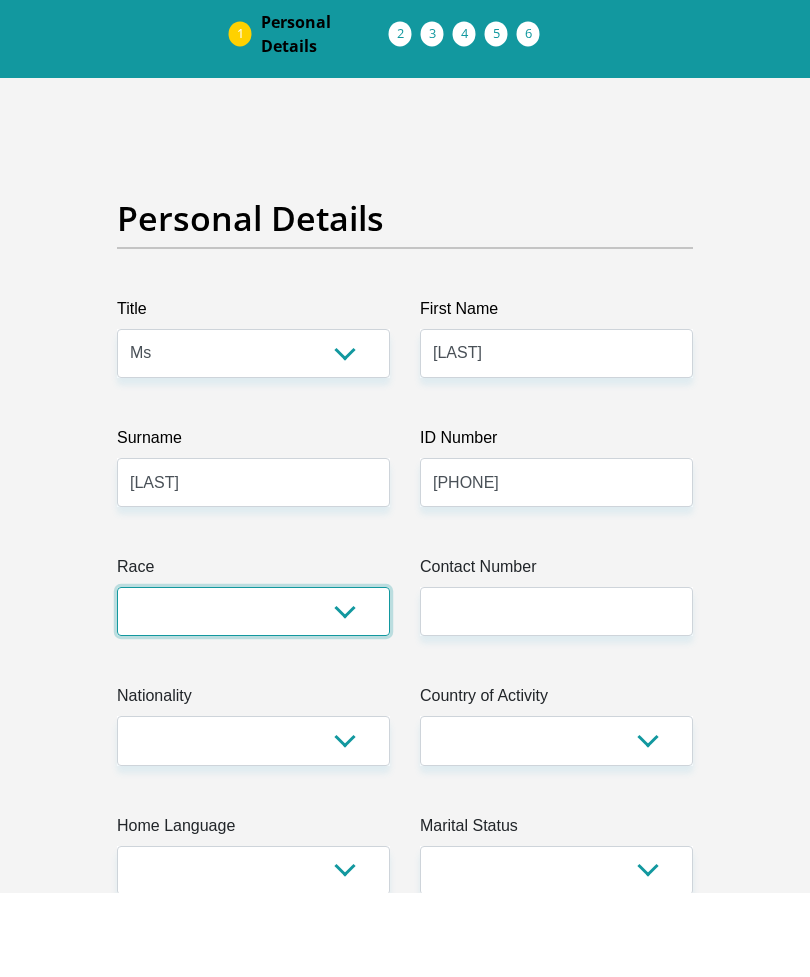 click on "Black
Coloured
Indian
White
Other" at bounding box center (253, 695) 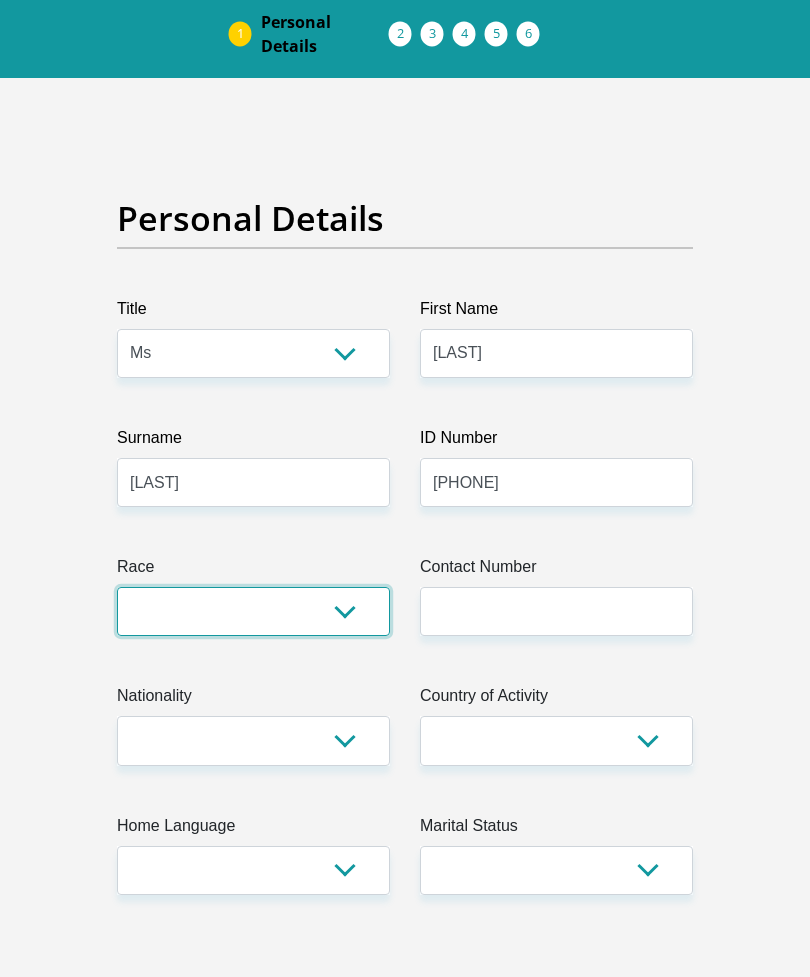 select on "1" 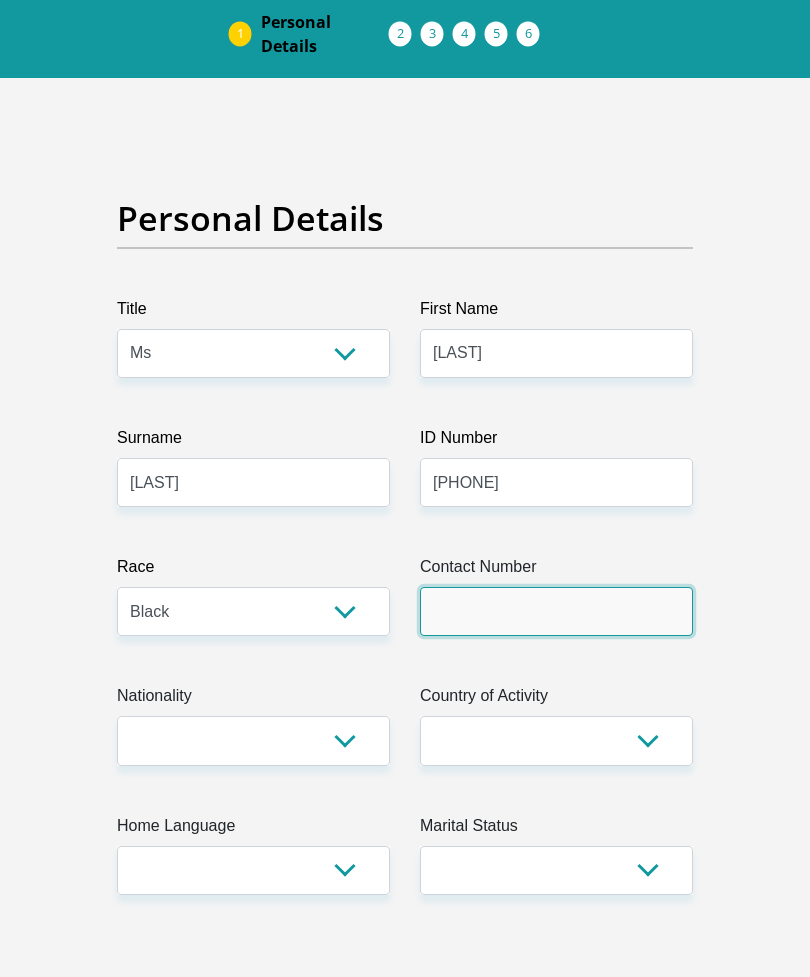 click on "Contact Number" at bounding box center [556, 611] 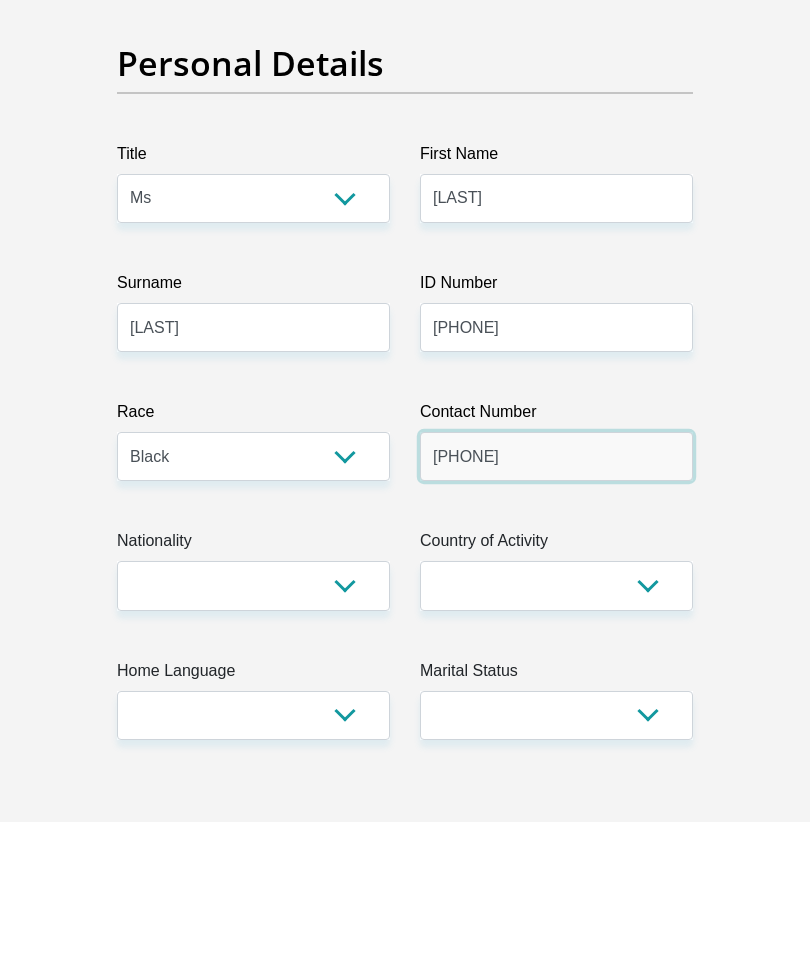 type on "[PHONE]" 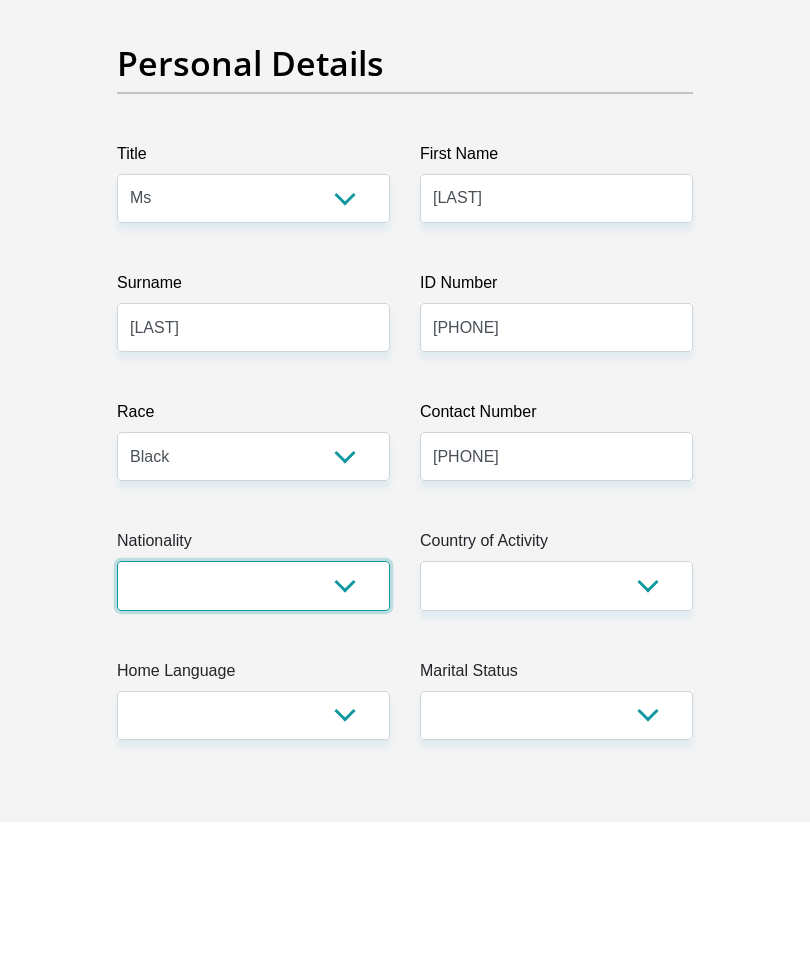 click on "South Africa
Afghanistan
Aland Islands
Albania
Algeria
America Samoa
American Virgin Islands
Andorra
Angola
Anguilla
Antarctica
Antigua and Barbuda
Argentina
Armenia
Aruba
Ascension Island
Australia
Austria
Azerbaijan
Bahamas
Bahrain
Bangladesh
Barbados
Chad" at bounding box center (253, 740) 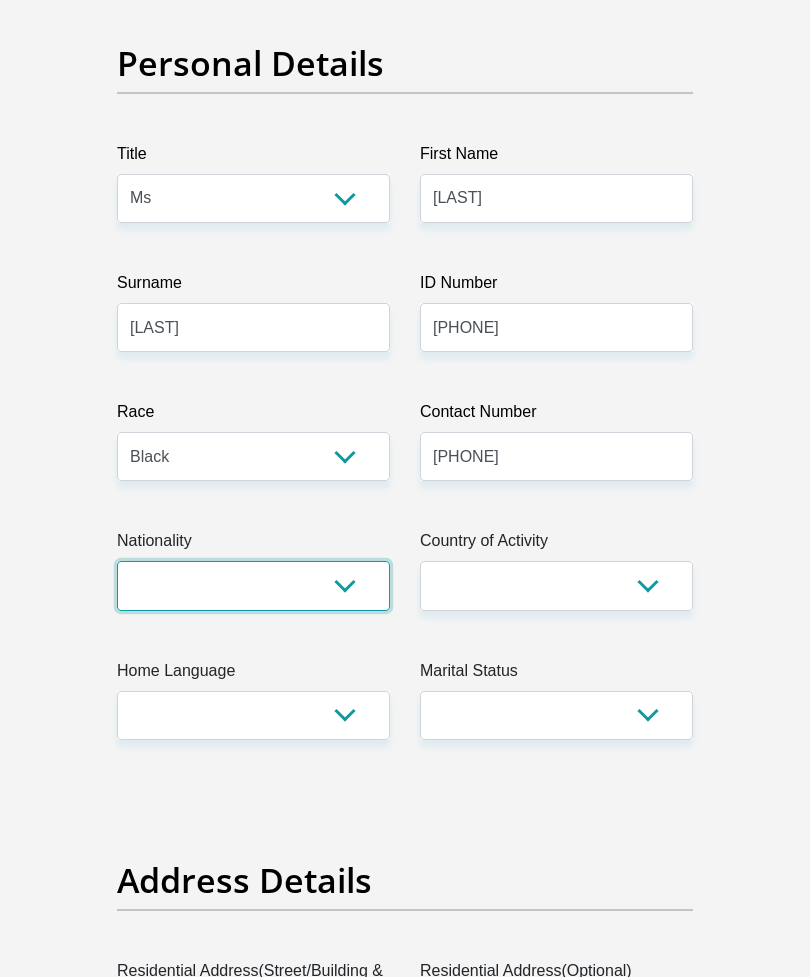 select on "ZAF" 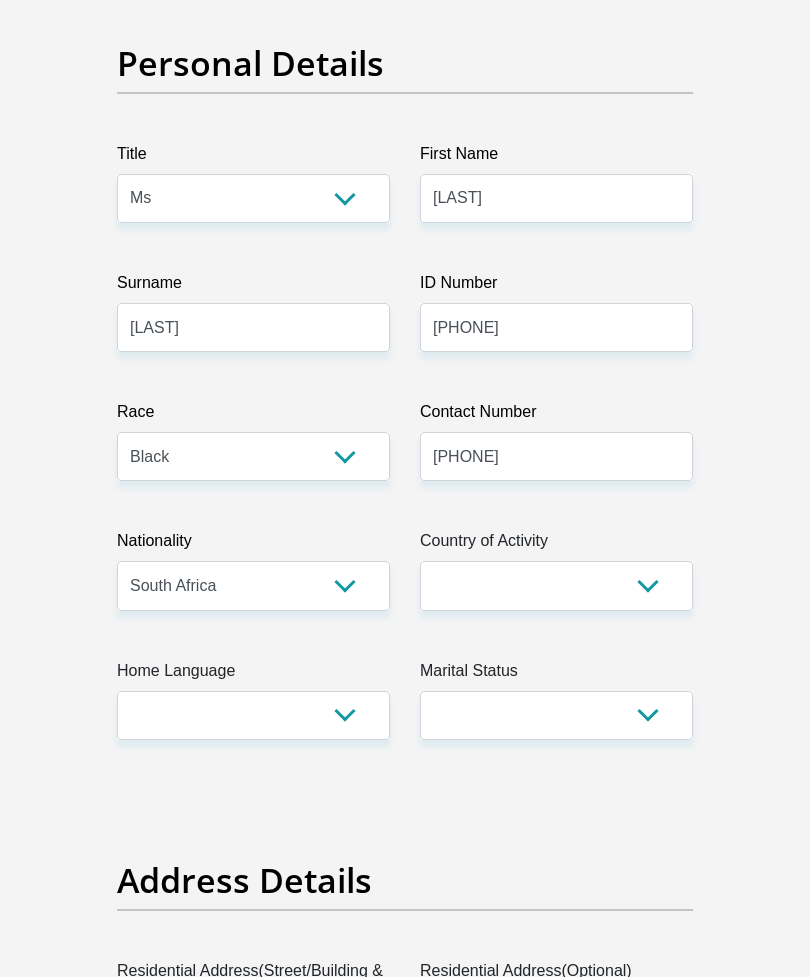 click on "South Africa
Afghanistan
Aland Islands
Albania
Algeria
America Samoa
American Virgin Islands
Andorra
Angola
Anguilla
Antarctica
Antigua and Barbuda
Argentina
Armenia
Aruba
Ascension Island
Australia
Austria
Azerbaijan
Chad" at bounding box center [556, 585] 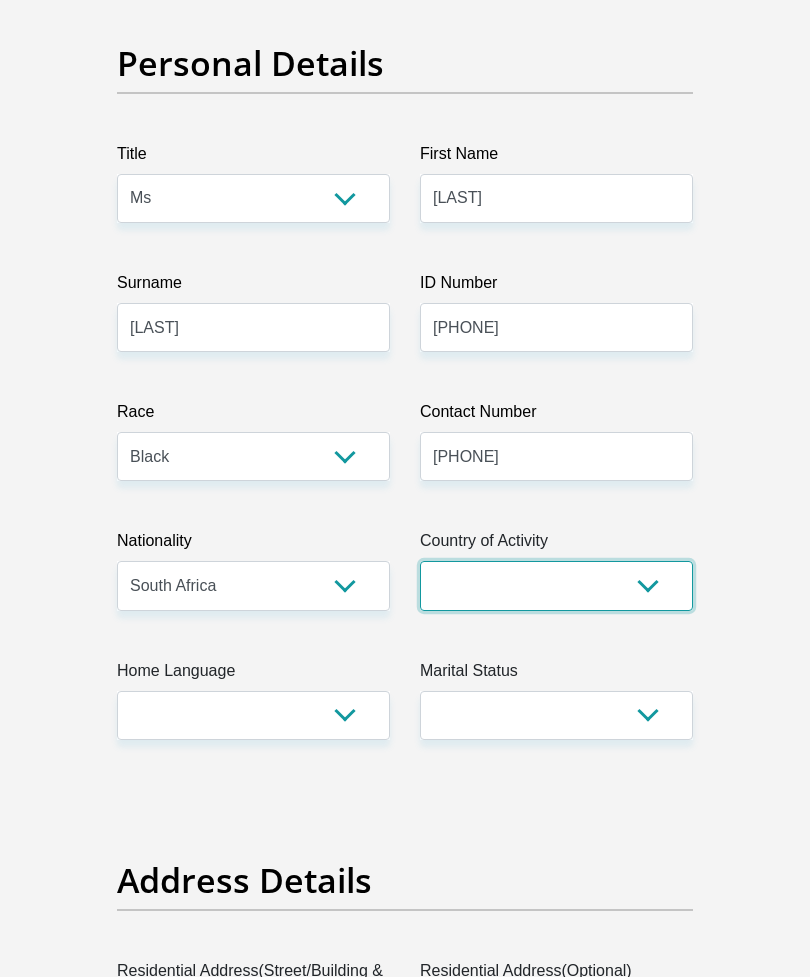 select on "ZAF" 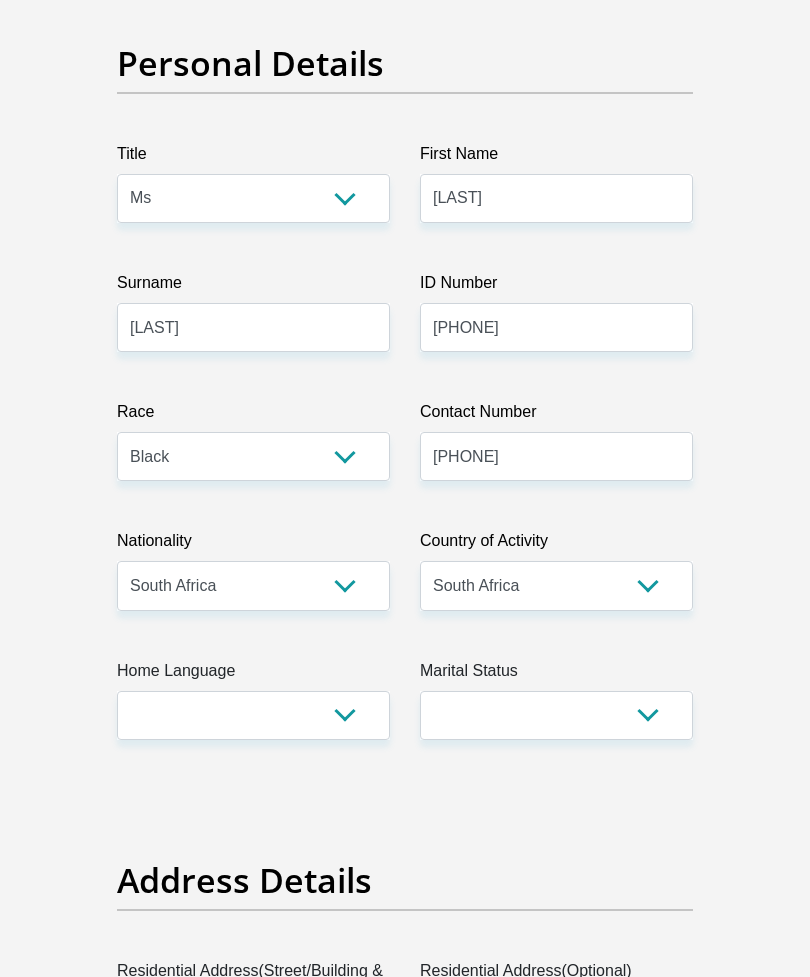 click on "Afrikaans
English
Sepedi
South Ndebele
Southern Sotho
Swati
Tsonga
Tswana
Venda
Xhosa
Zulu
Other" at bounding box center [253, 715] 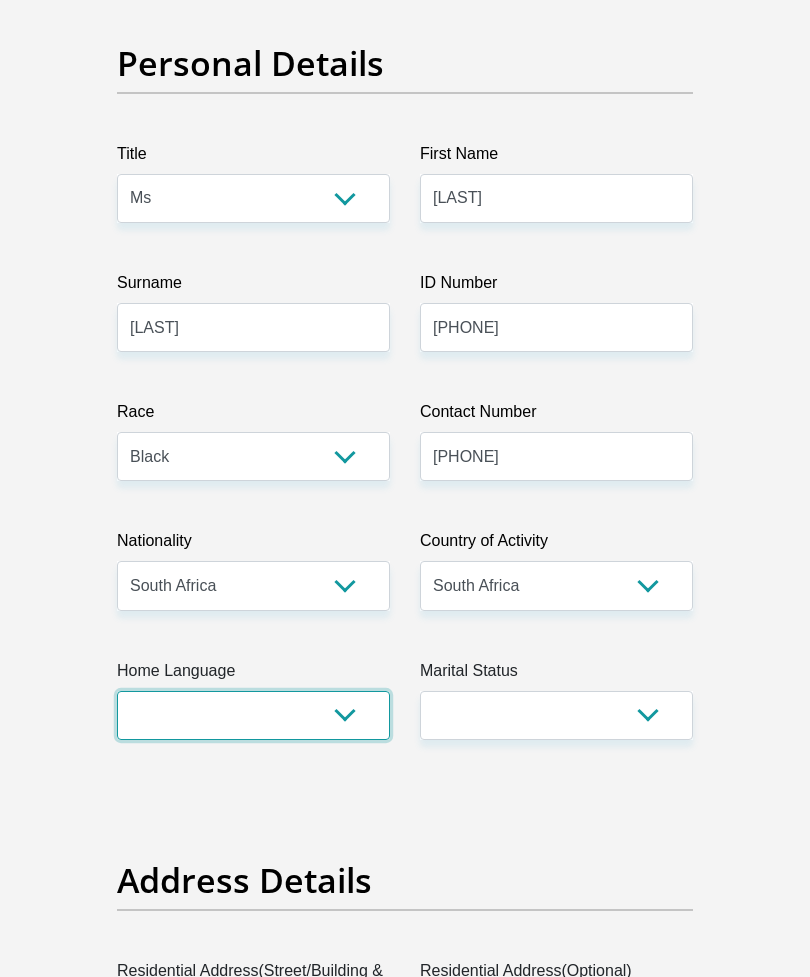 select on "zul" 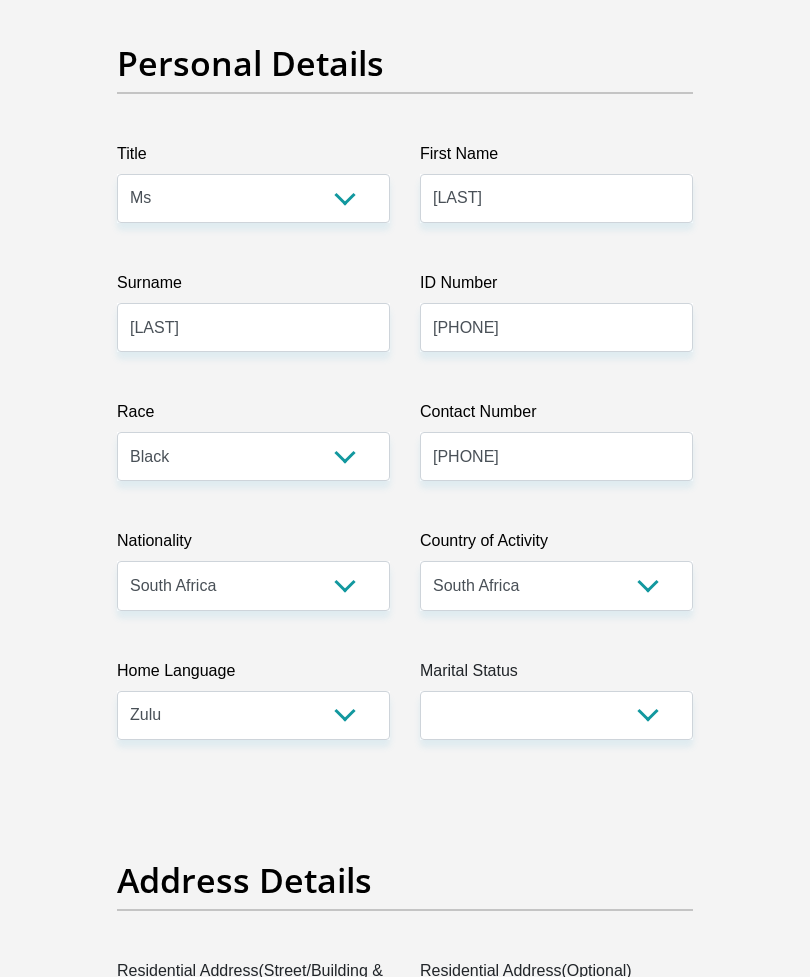 click on "Married ANC
Single
Divorced
Widowed
Married COP or Customary Law" at bounding box center (556, 715) 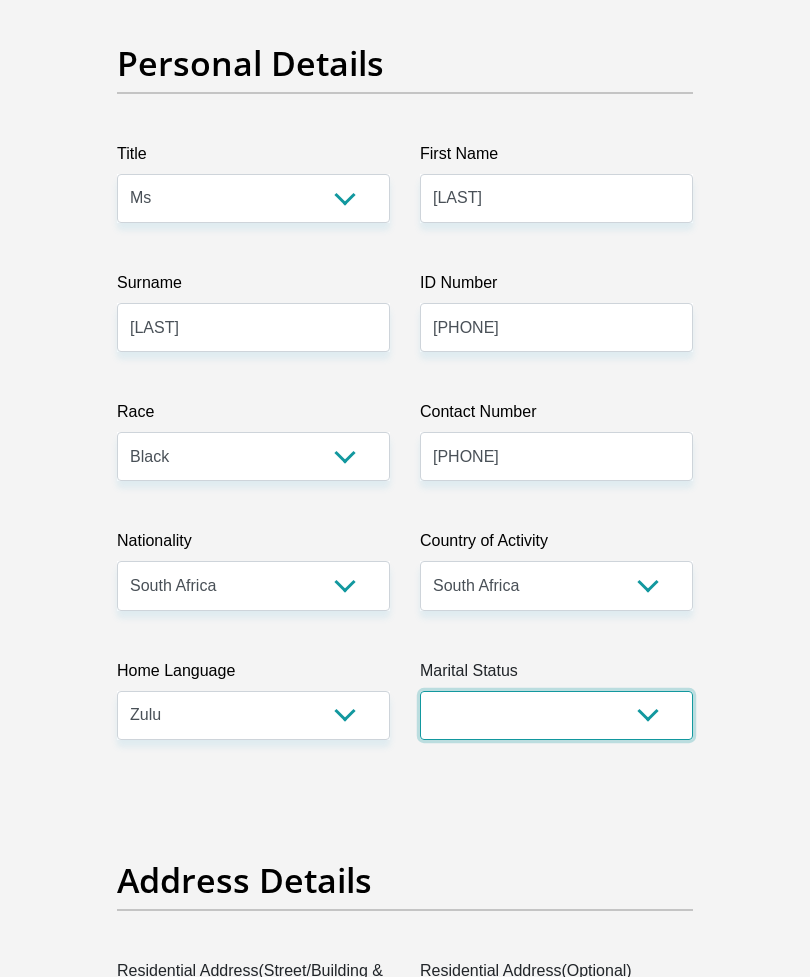 select on "2" 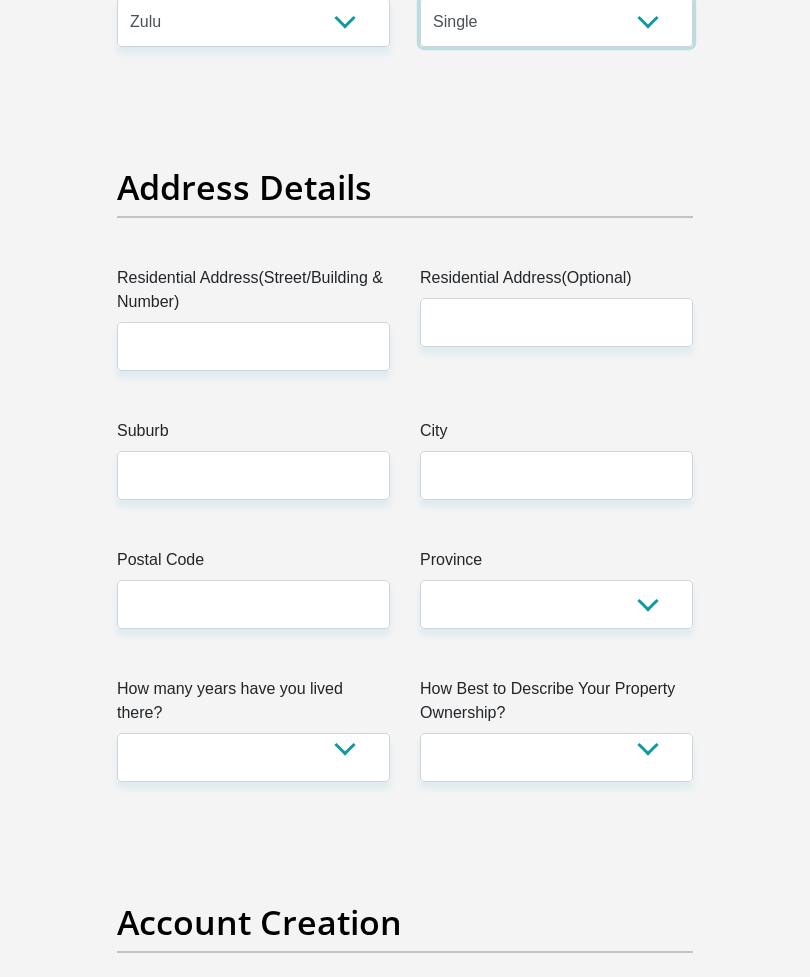 scroll, scrollTop: 932, scrollLeft: 0, axis: vertical 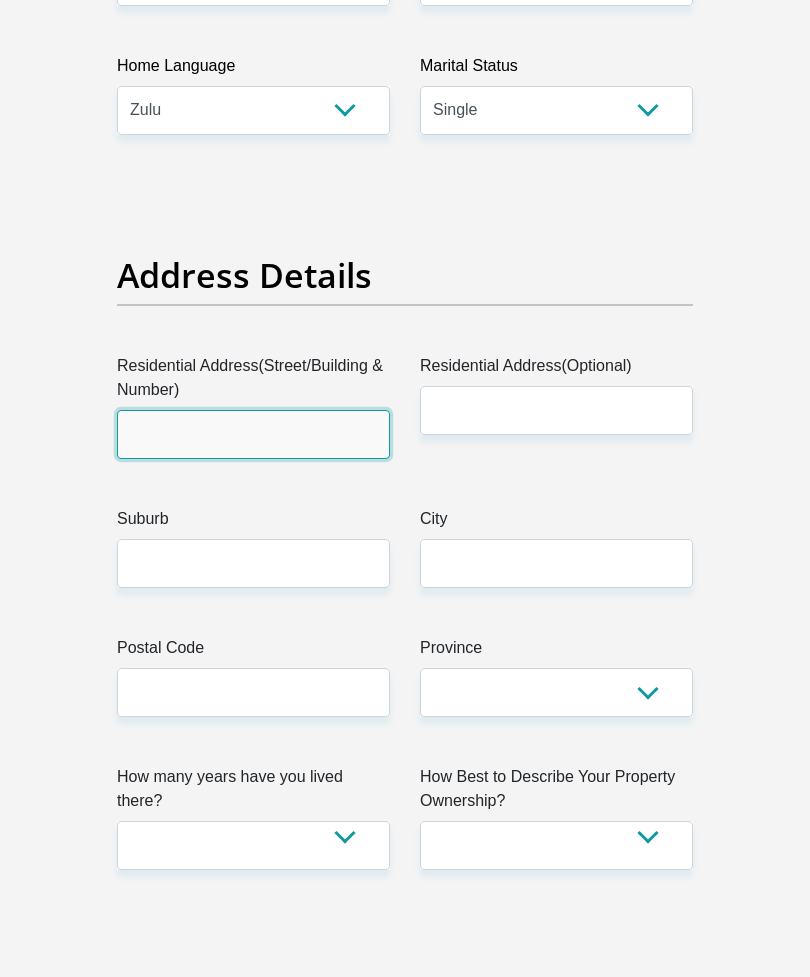 click on "Residential Address(Street/Building & Number)" at bounding box center [253, 434] 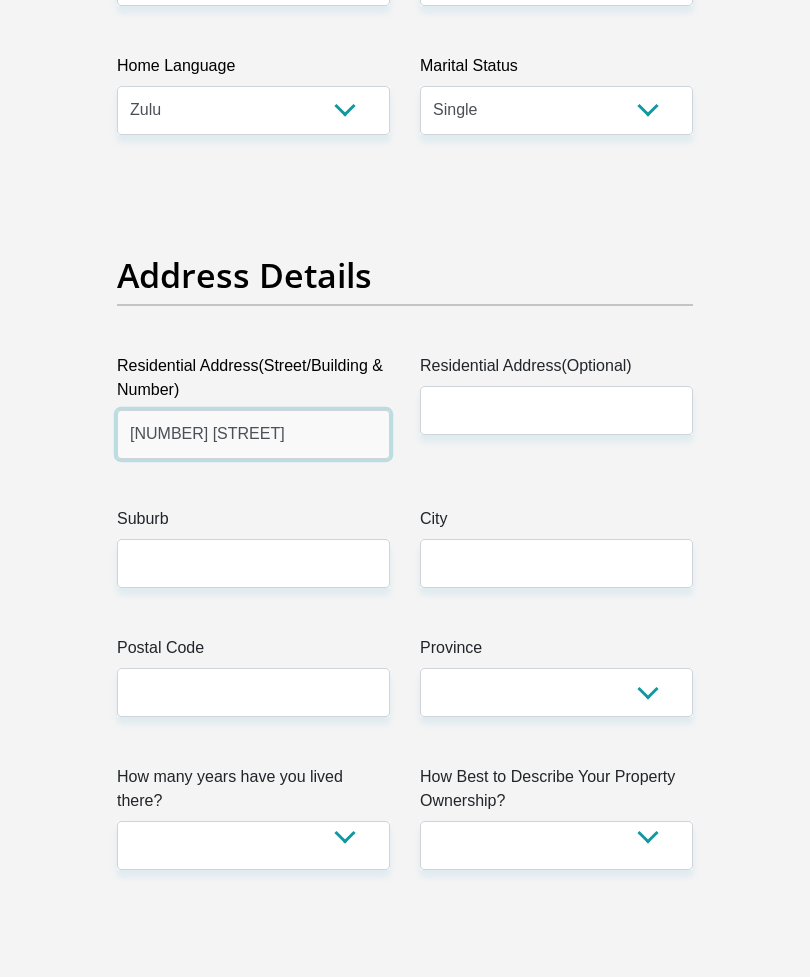 type on "[NUMBER] [STREET]" 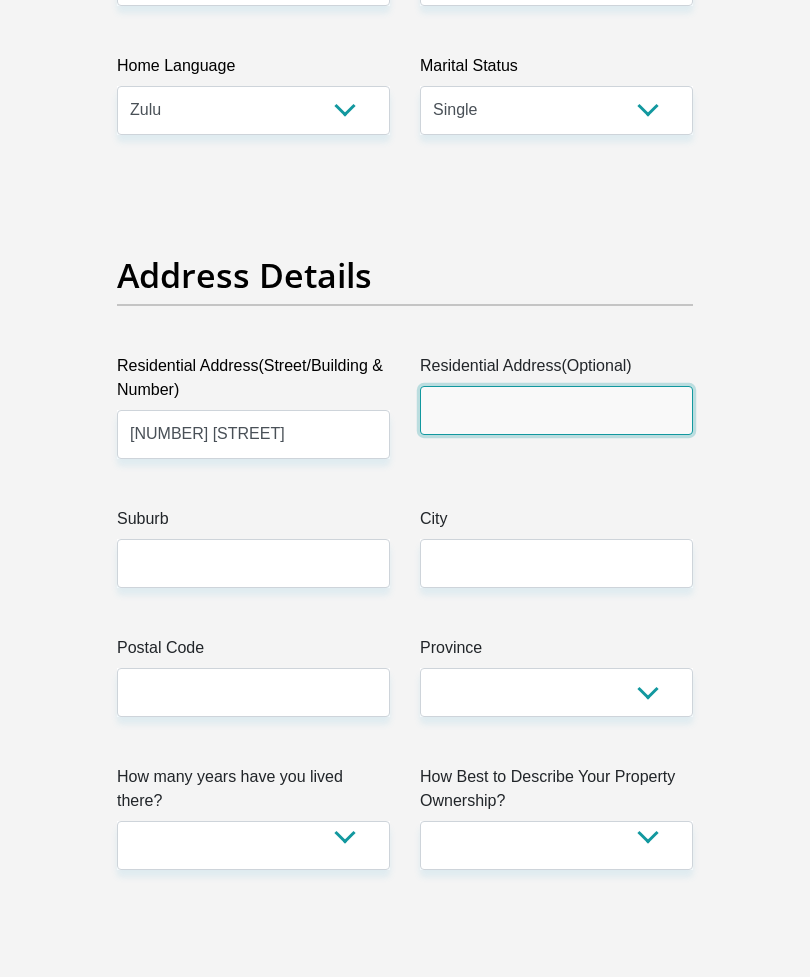 click on "Residential Address(Optional)" at bounding box center (556, 410) 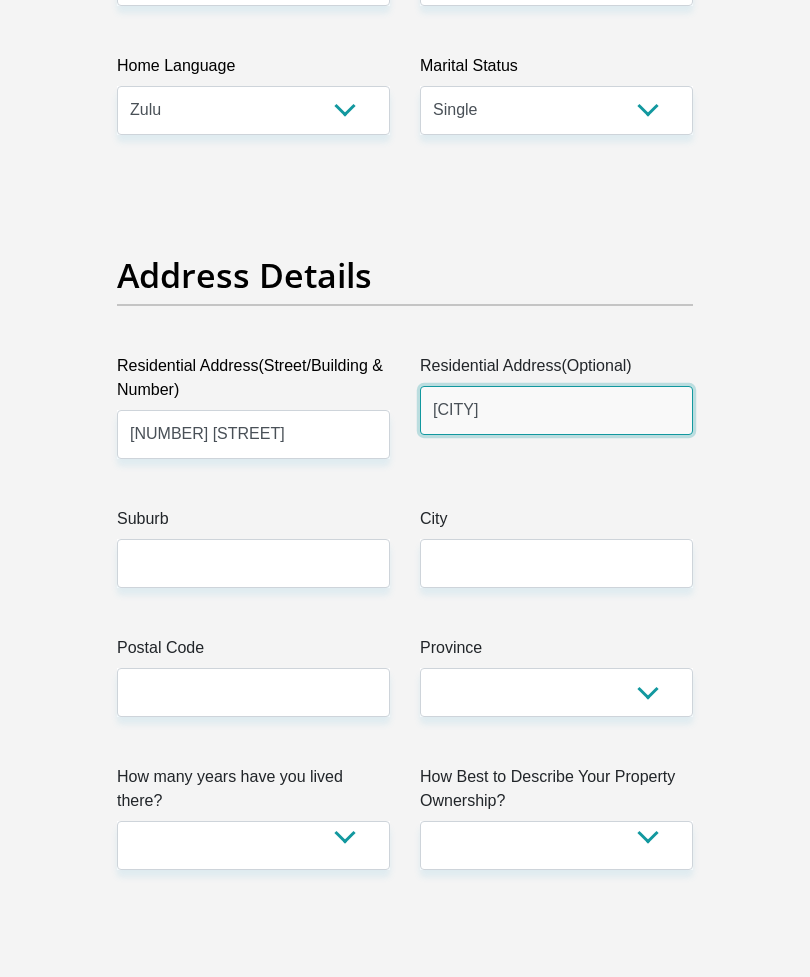 type on "[CITY]" 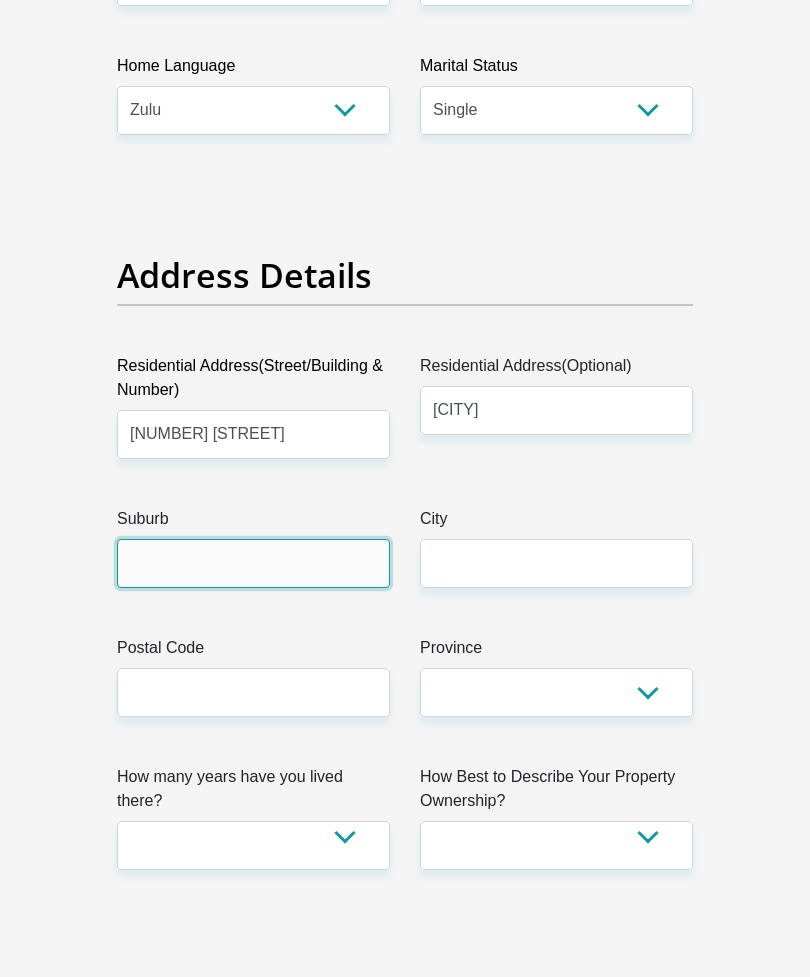 click on "Suburb" at bounding box center (253, 563) 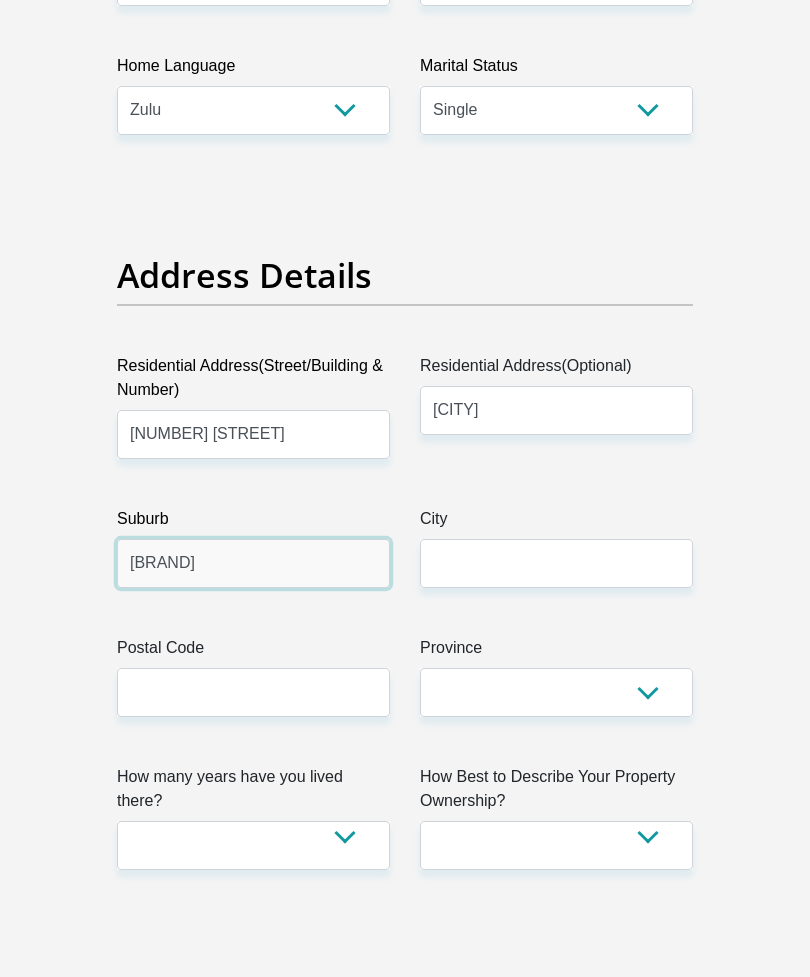 type on "[BRAND]" 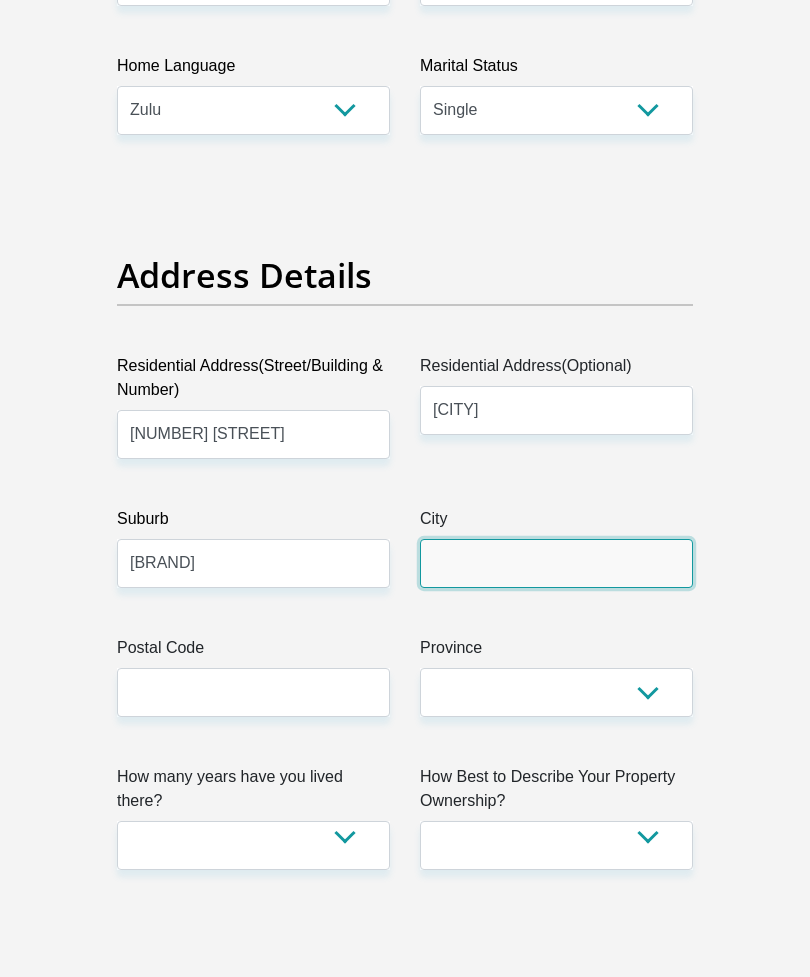 click on "City" at bounding box center (556, 563) 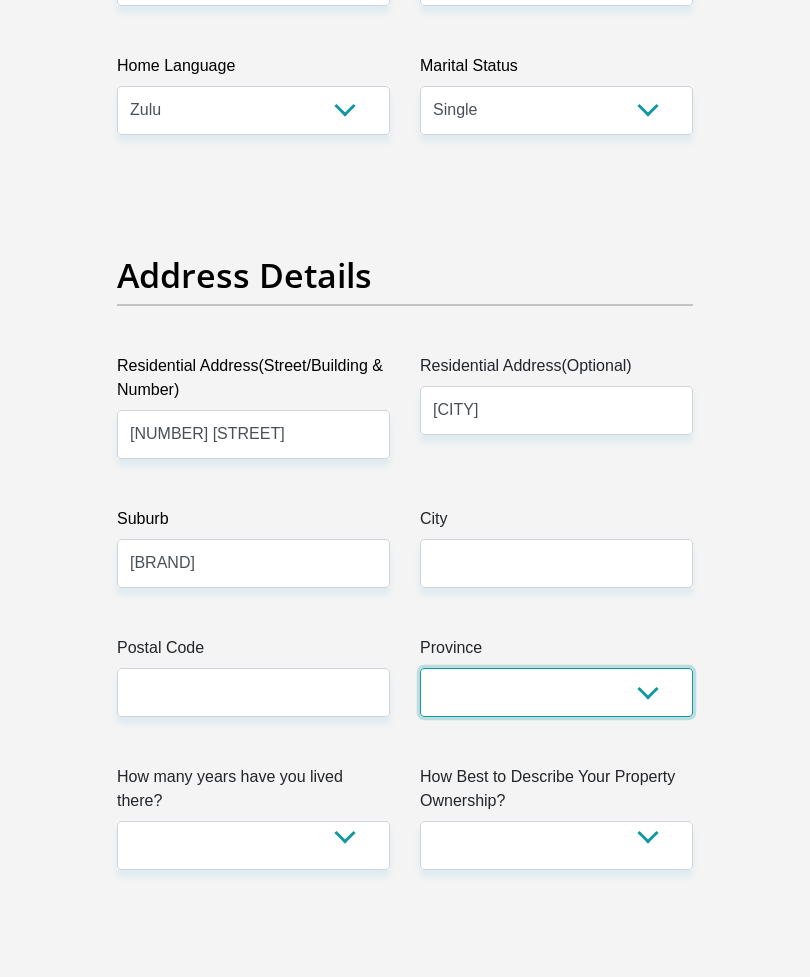 click on "Eastern Cape
Free State
Gauteng
KwaZulu-Natal
Limpopo
Mpumalanga
Northern Cape
North West
Western Cape" at bounding box center (556, 692) 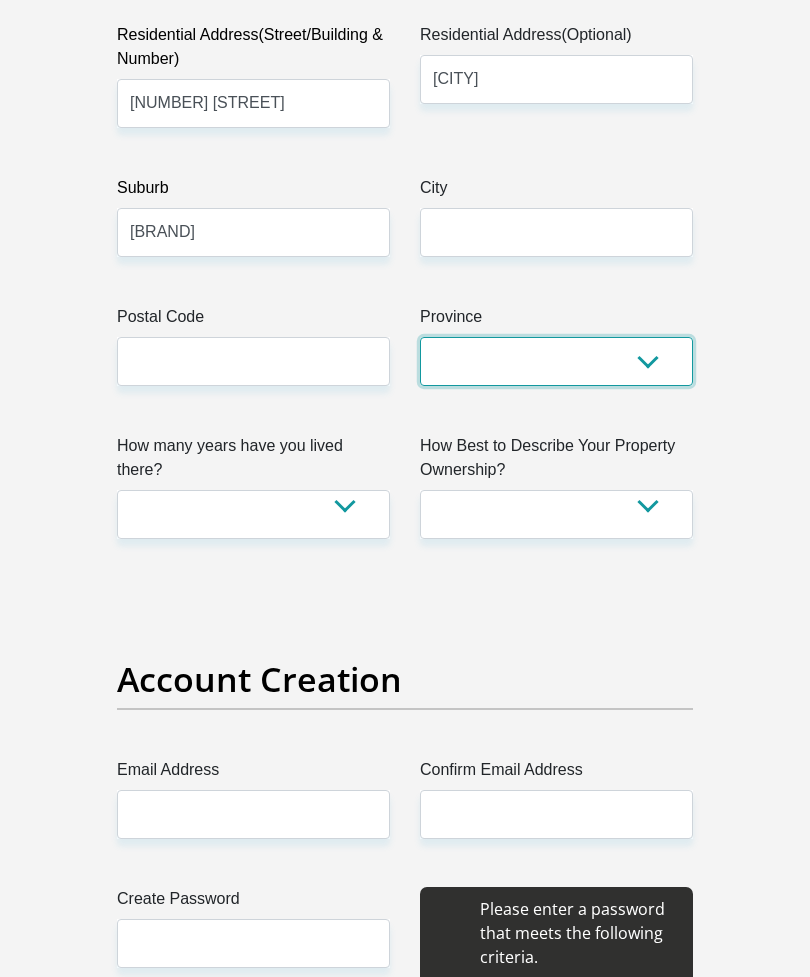 select on "KwaZulu-Natal" 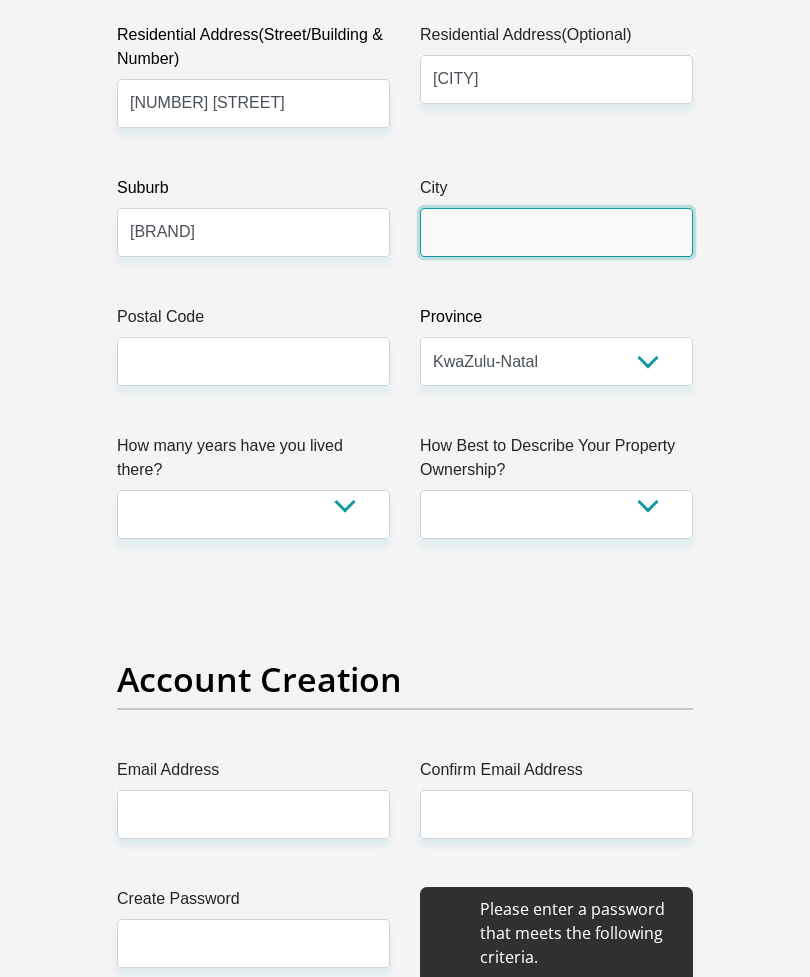 click on "City" at bounding box center [556, 232] 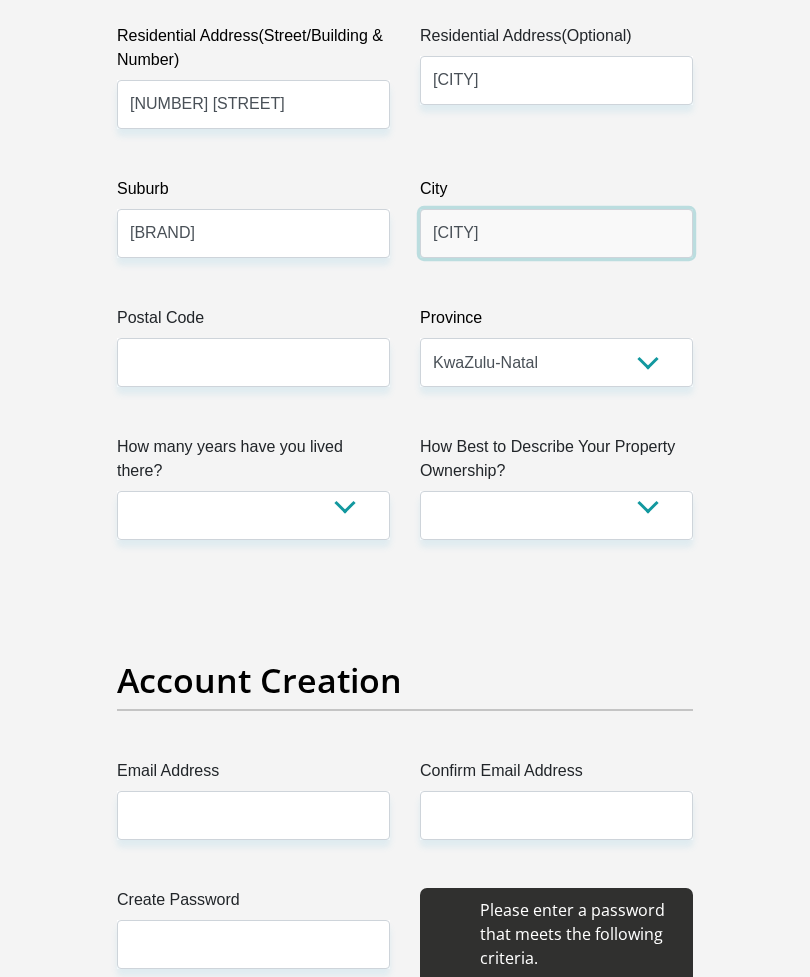 type on "[CITY]" 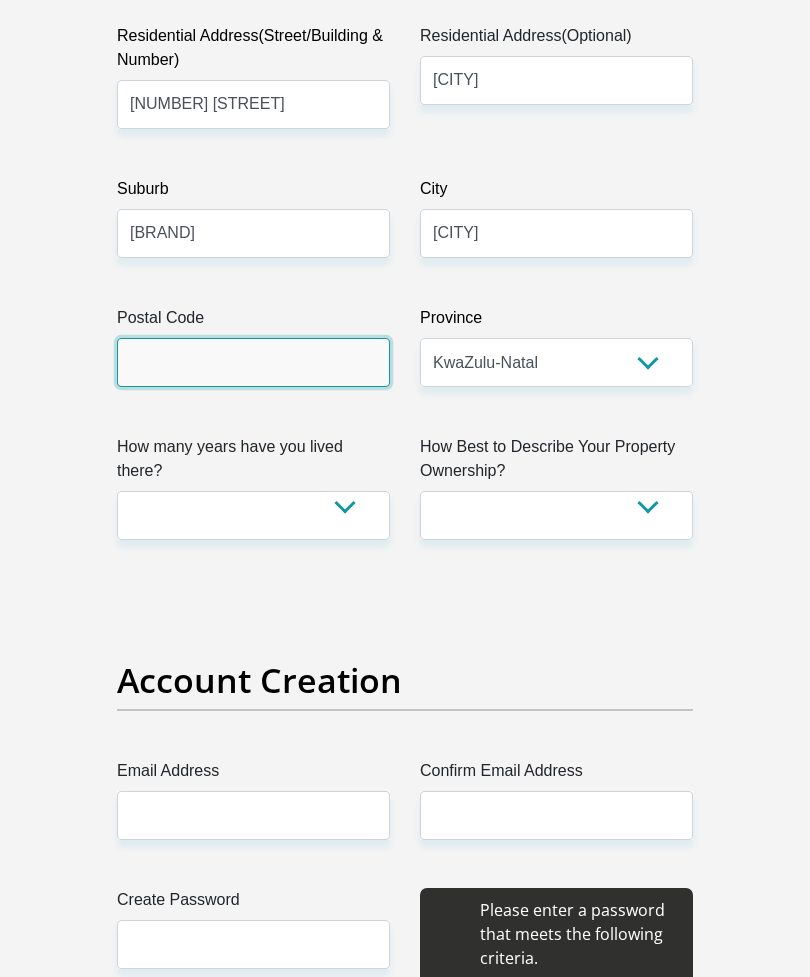 click on "Postal Code" at bounding box center [253, 362] 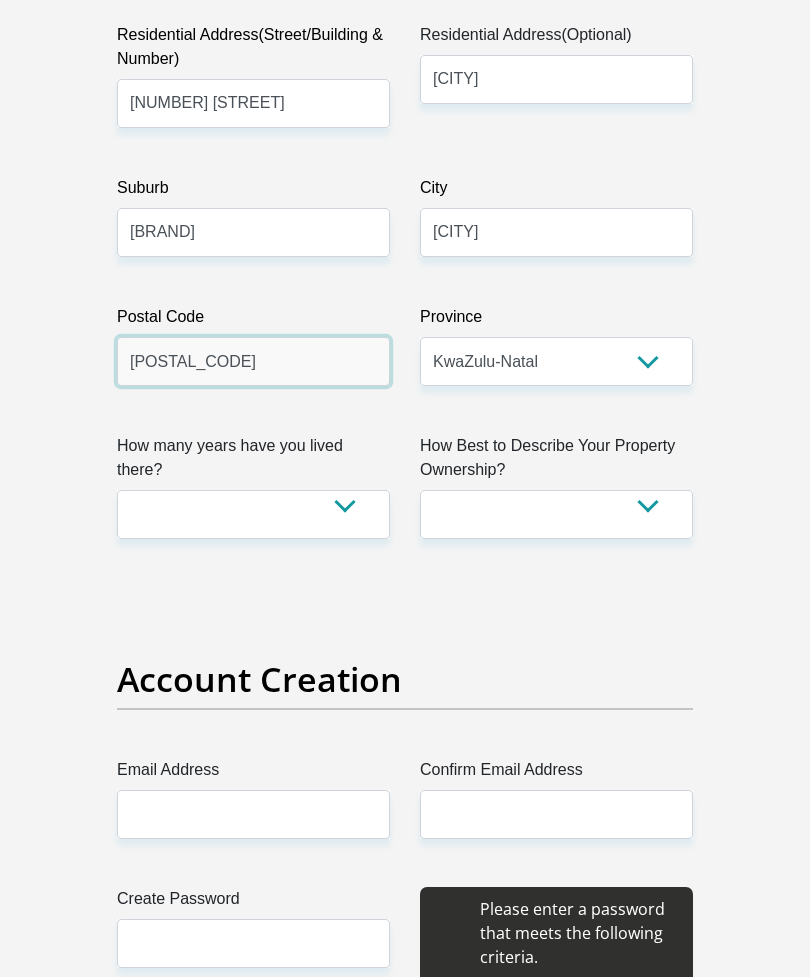 type on "[POSTAL_CODE]" 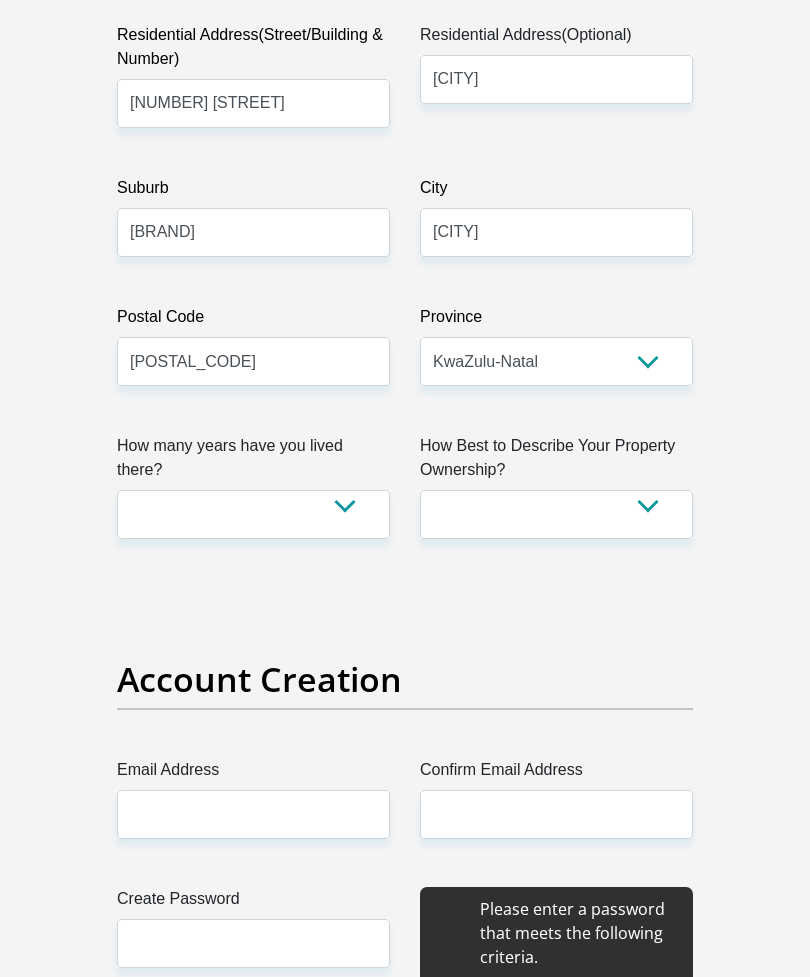 click on "less than 1 year
1-3 years
3-5 years
5+ years" at bounding box center (253, 515) 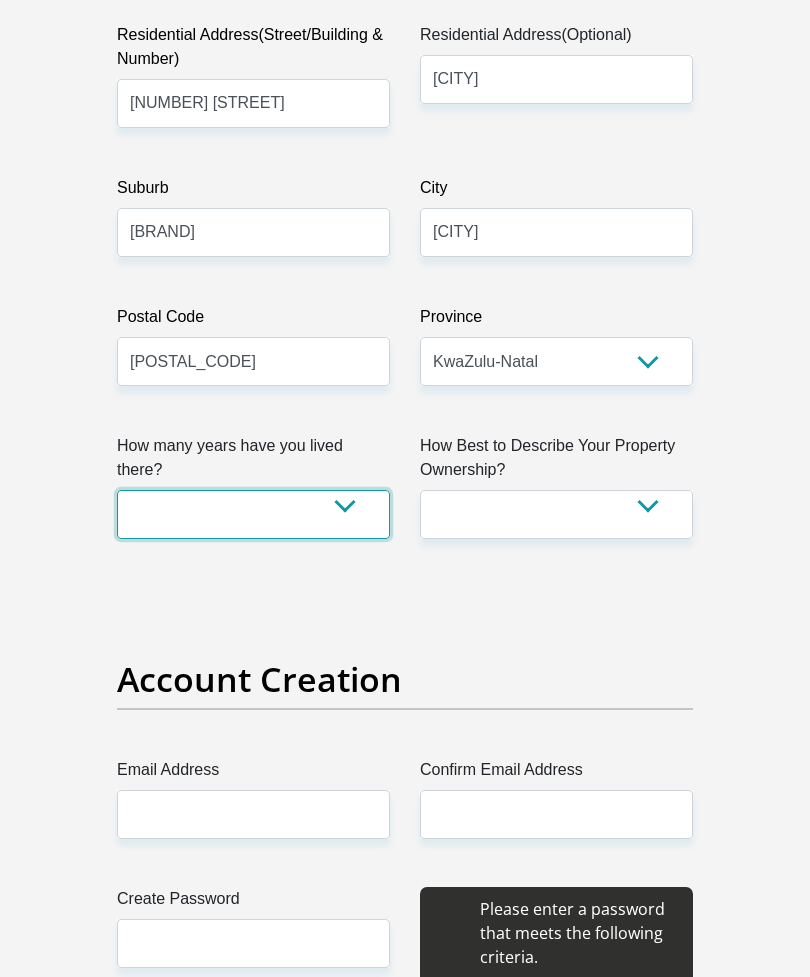scroll, scrollTop: 1175, scrollLeft: 0, axis: vertical 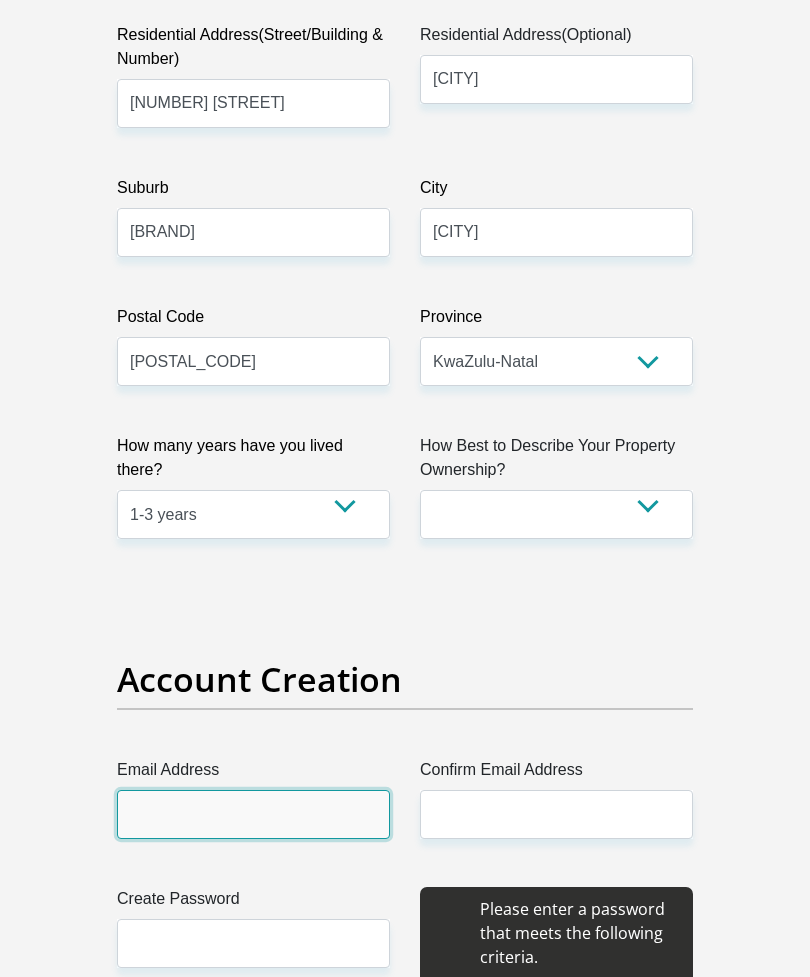 click on "Email Address" at bounding box center (253, 814) 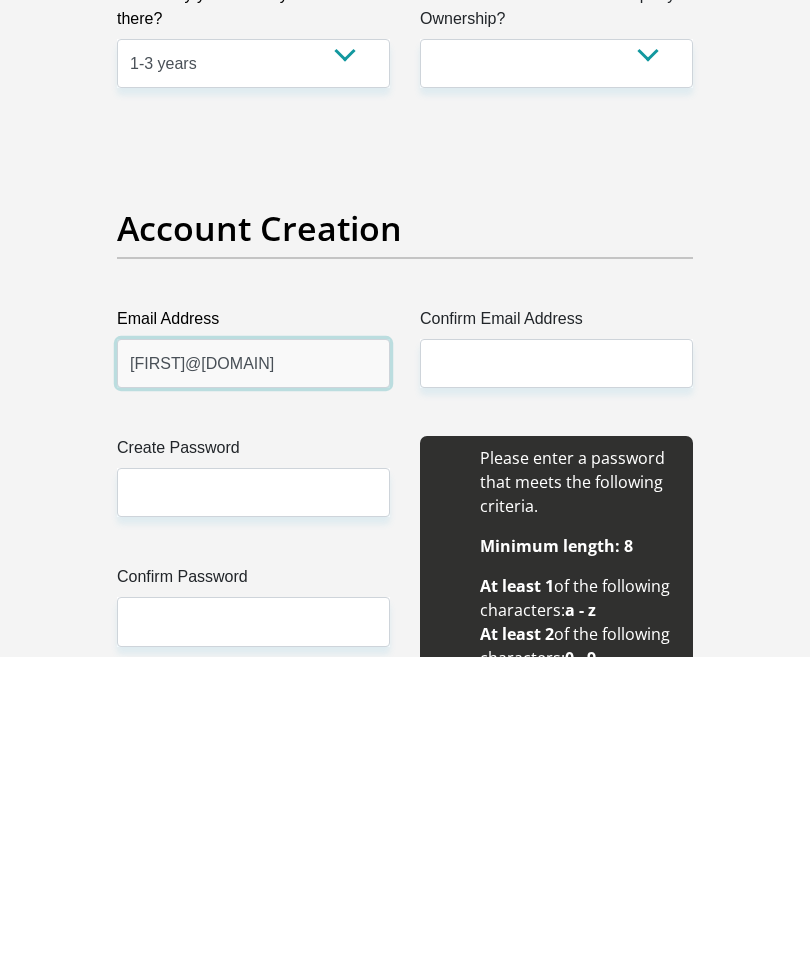type on "[FIRST]@[DOMAIN]" 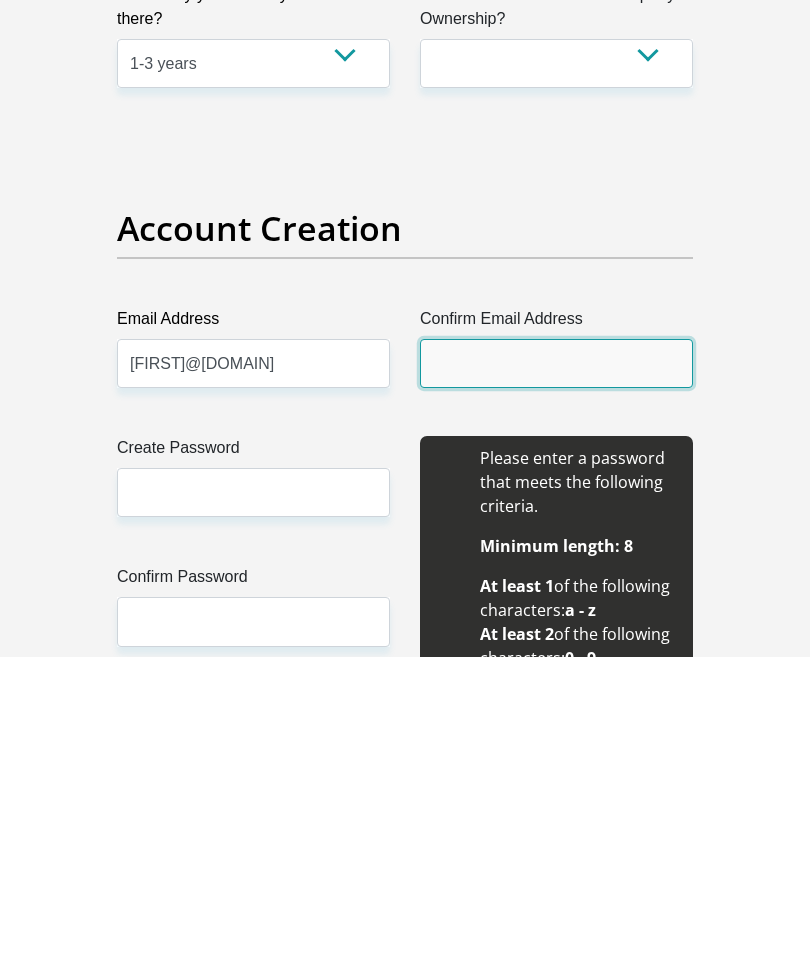 click on "Confirm Email Address" at bounding box center (556, 683) 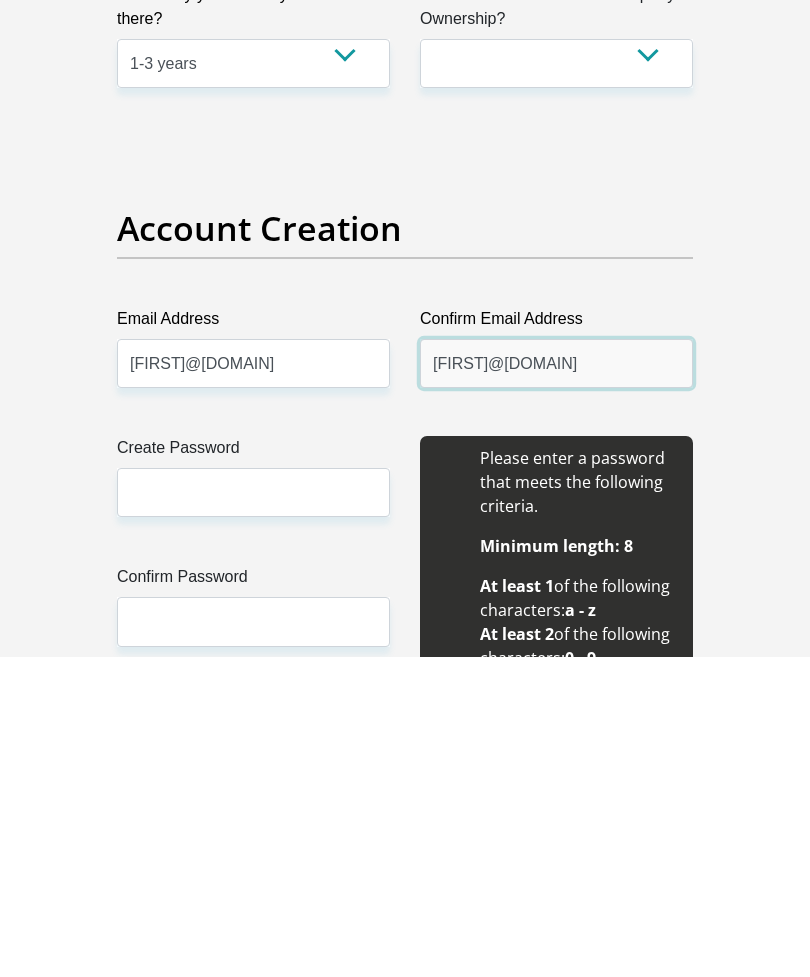 type on "[FIRST]@[DOMAIN]" 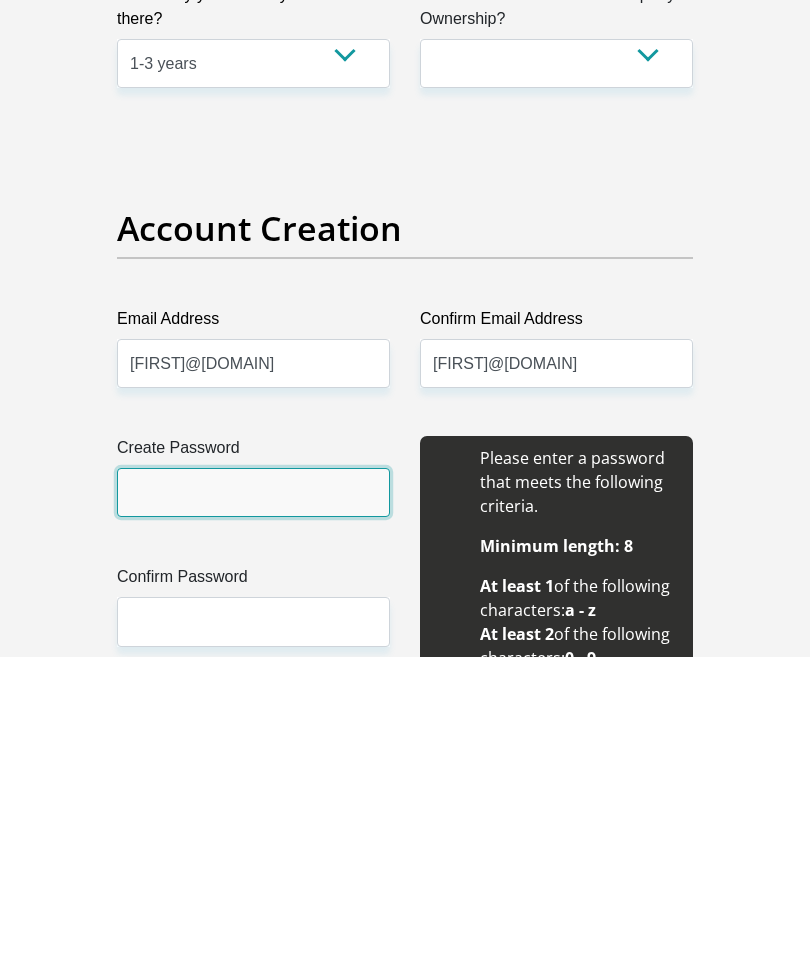 click on "Create Password" at bounding box center [253, 812] 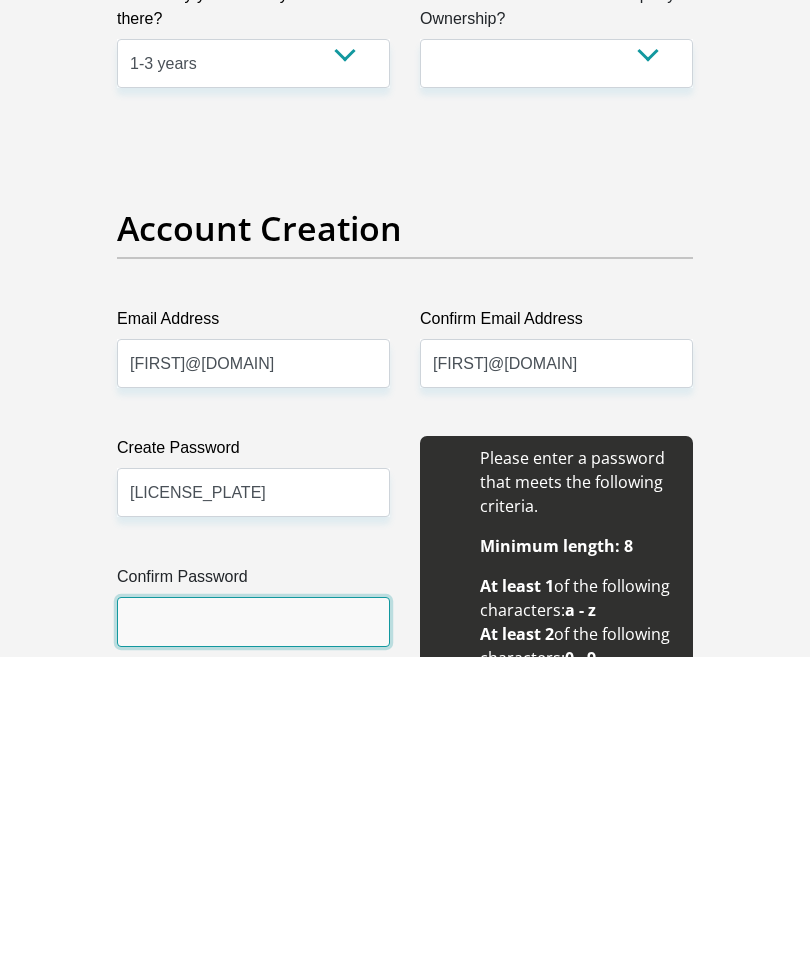 click on "Confirm Password" at bounding box center (253, 941) 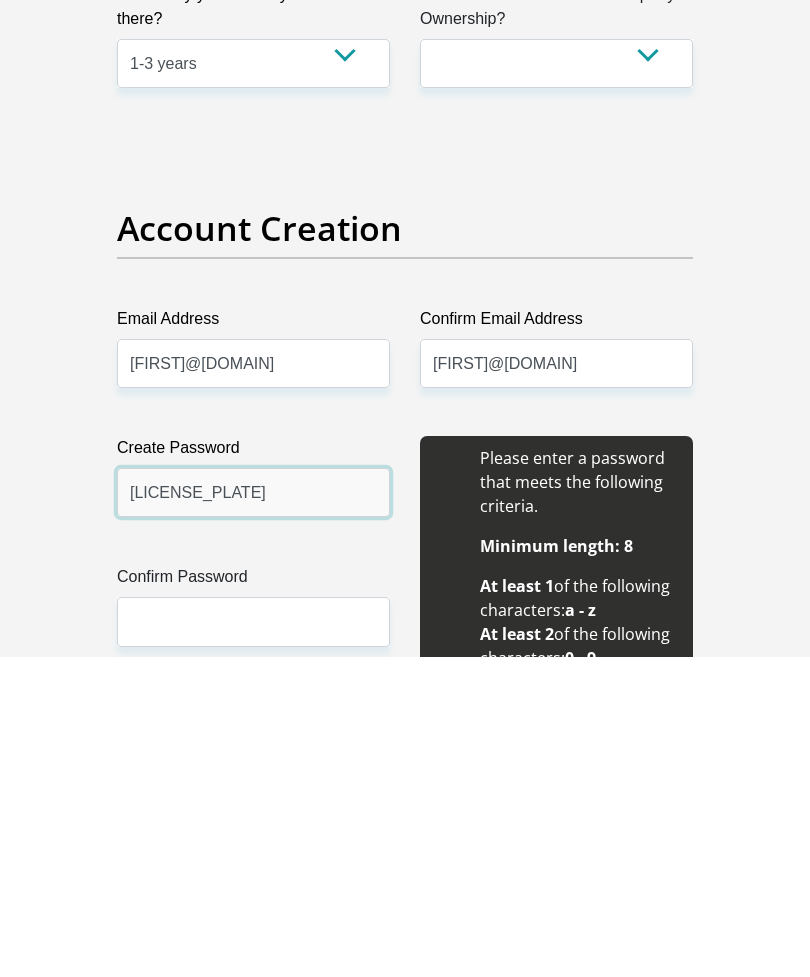 click on "[LICENSE_PLATE]" at bounding box center (253, 812) 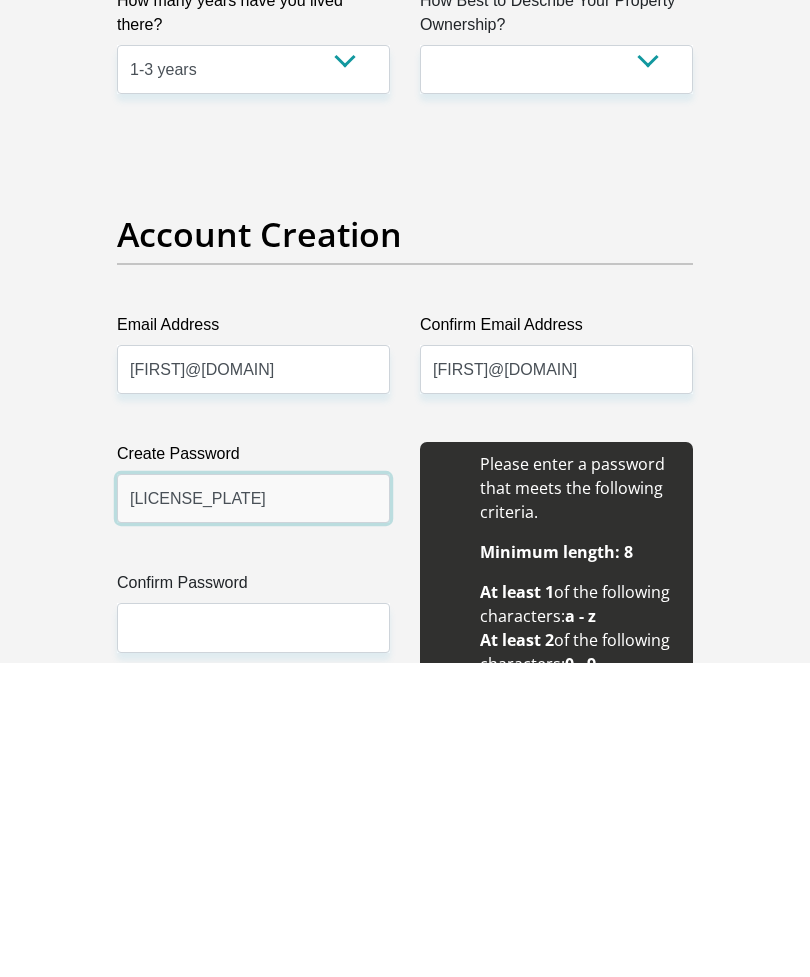 scroll, scrollTop: 1319, scrollLeft: 0, axis: vertical 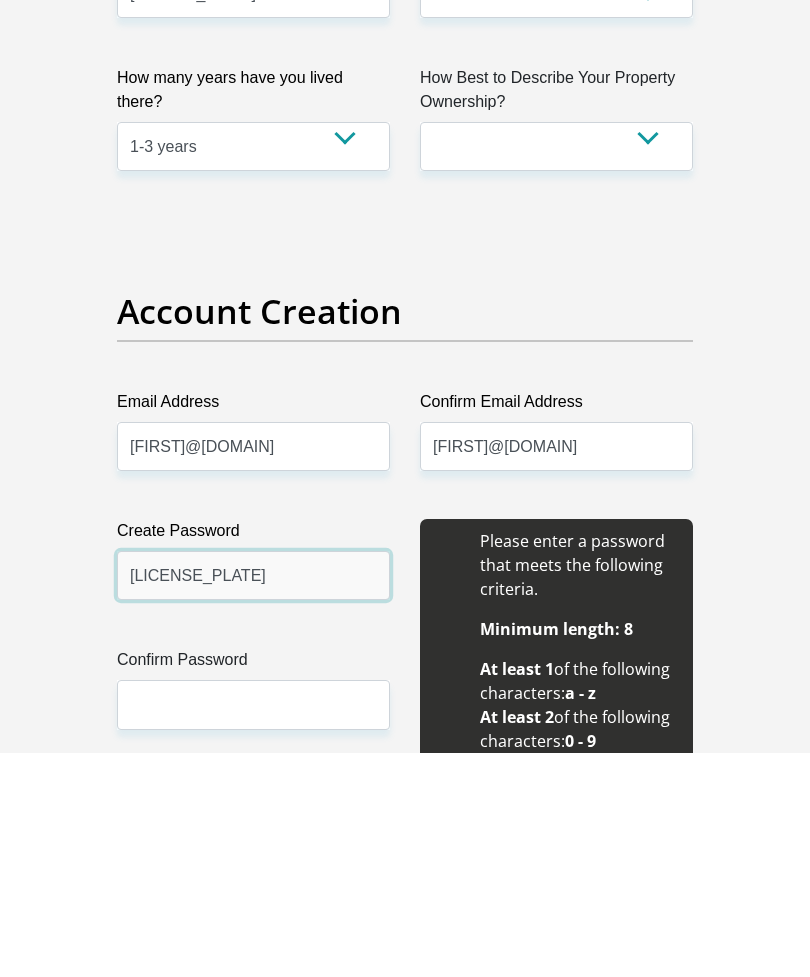 click on "[LICENSE_PLATE]" at bounding box center (253, 799) 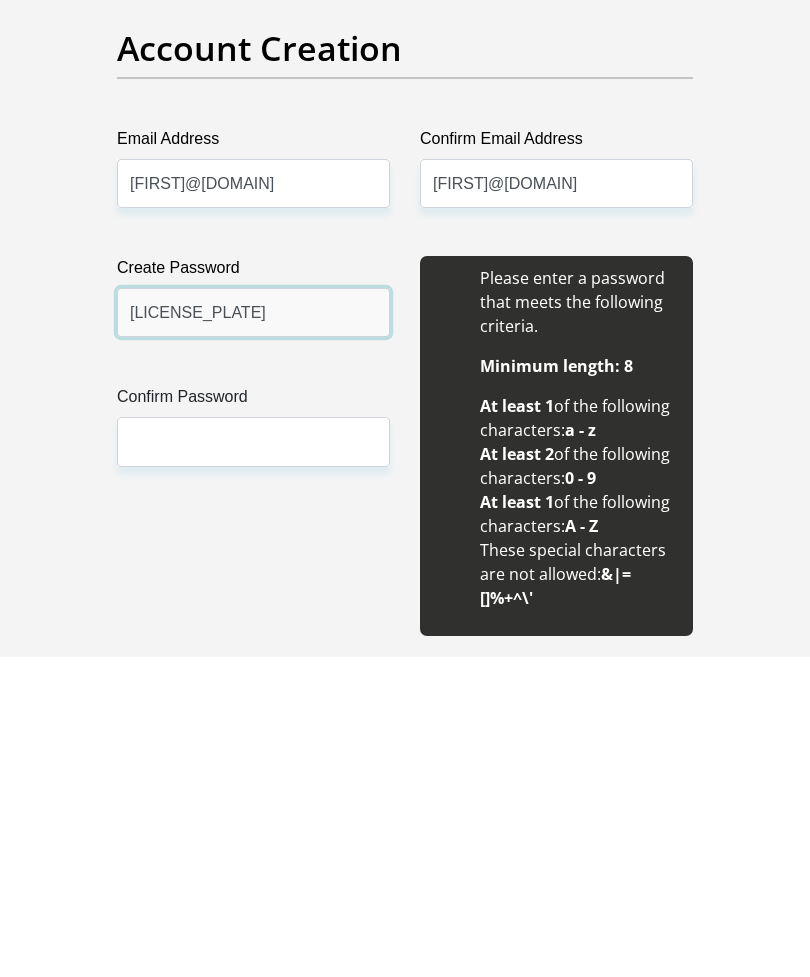 scroll, scrollTop: 1491, scrollLeft: 0, axis: vertical 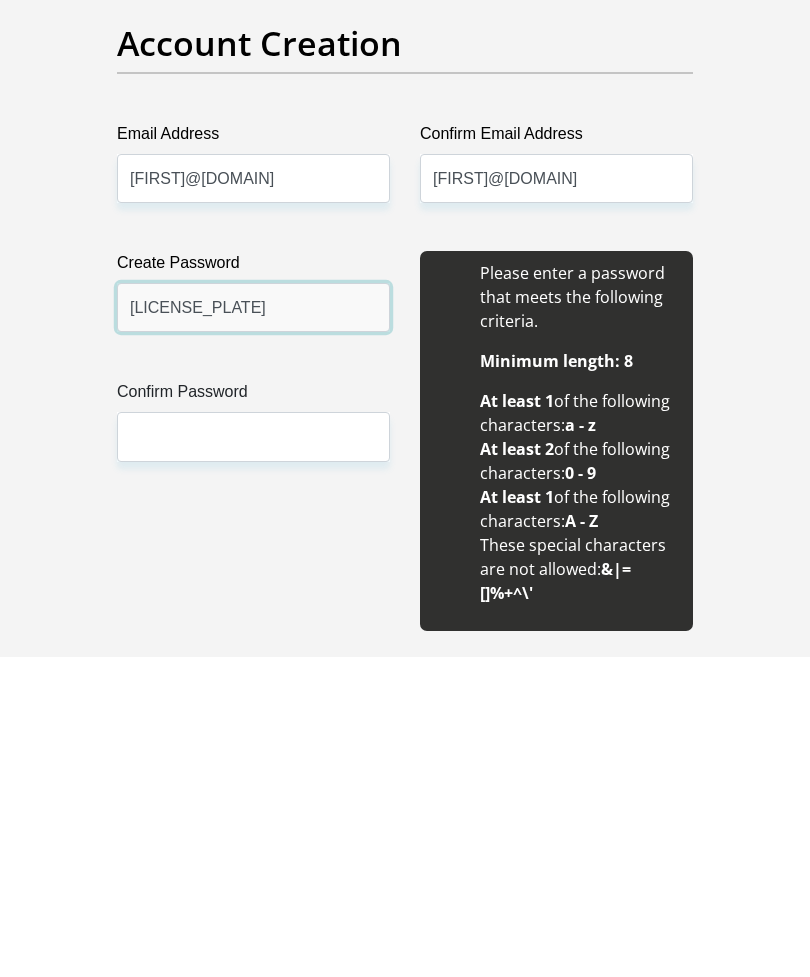 type on "[LICENSE_PLATE]" 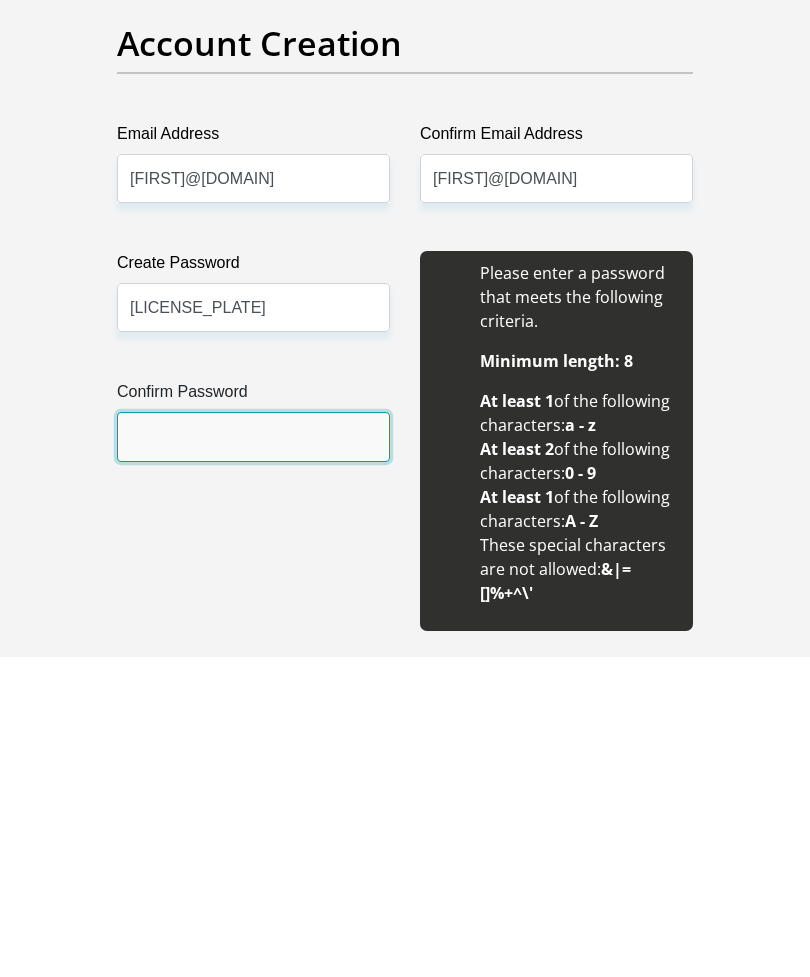 click on "Confirm Password" at bounding box center [253, 756] 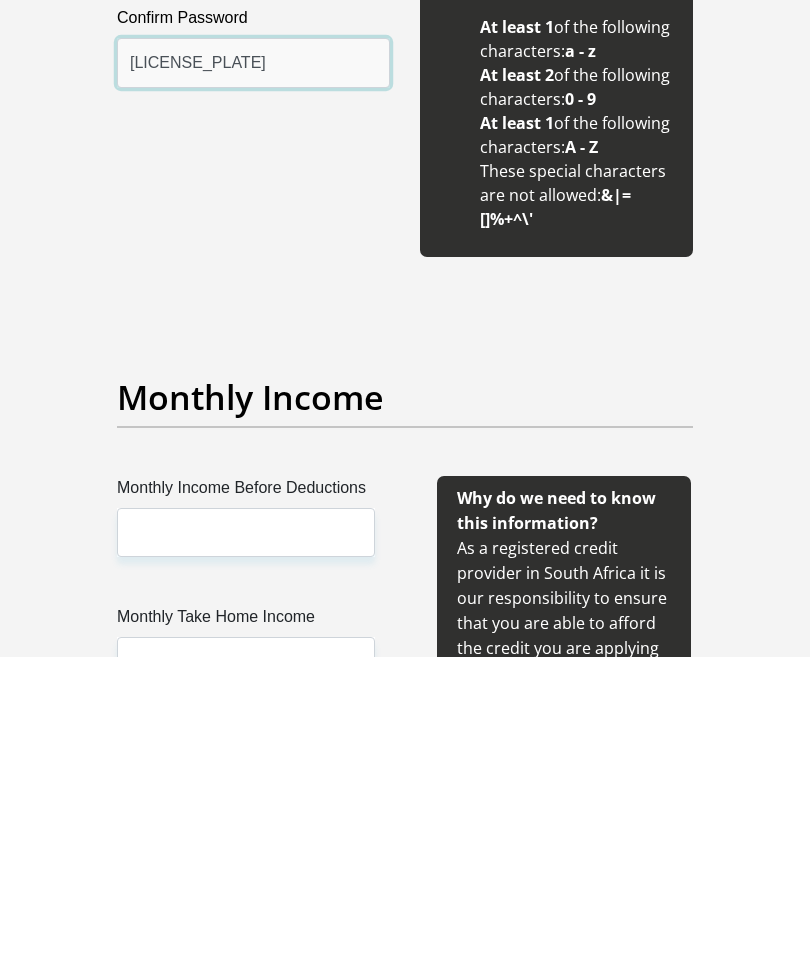 scroll, scrollTop: 1879, scrollLeft: 0, axis: vertical 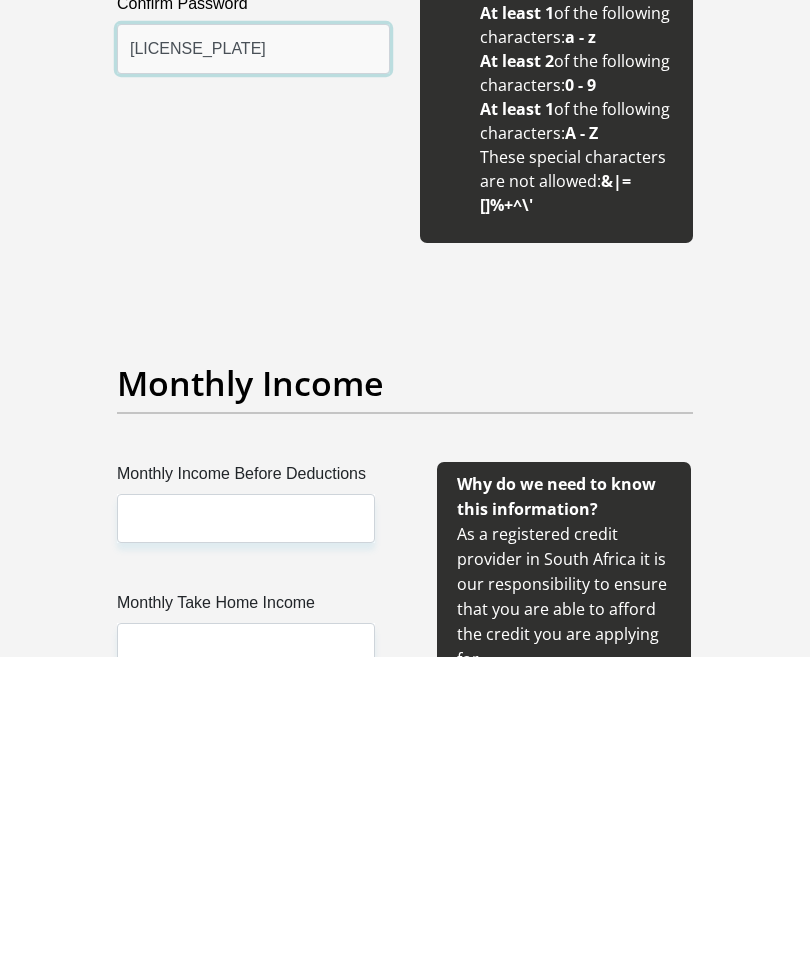 type on "[LICENSE_PLATE]" 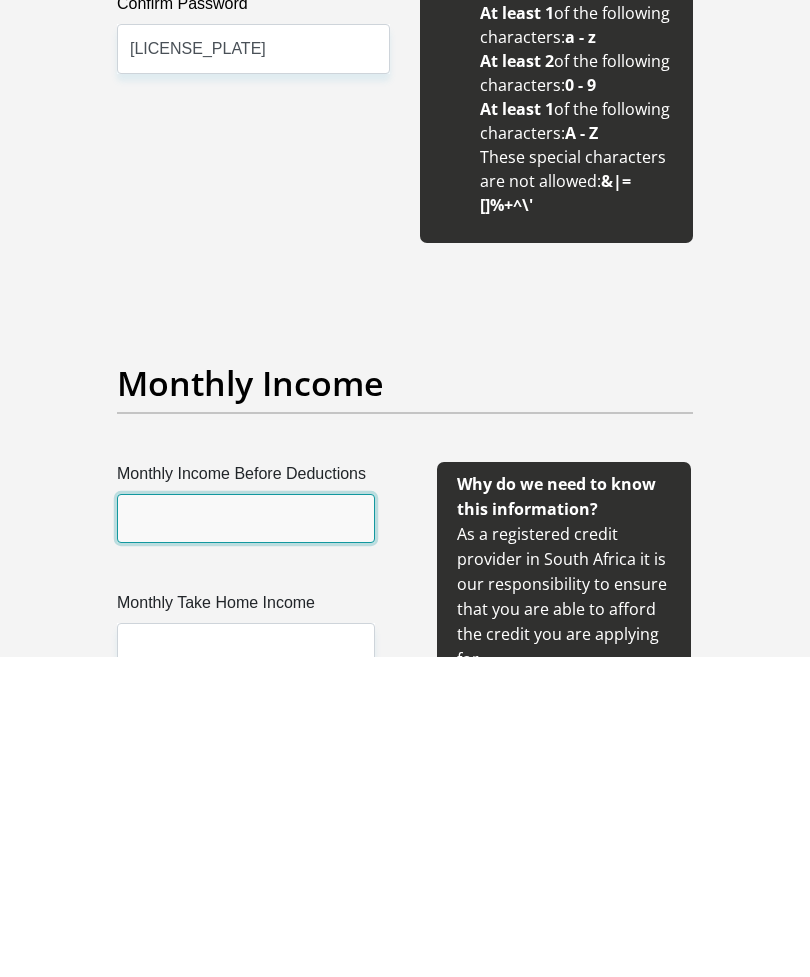 click on "Monthly Income Before Deductions" at bounding box center [246, 838] 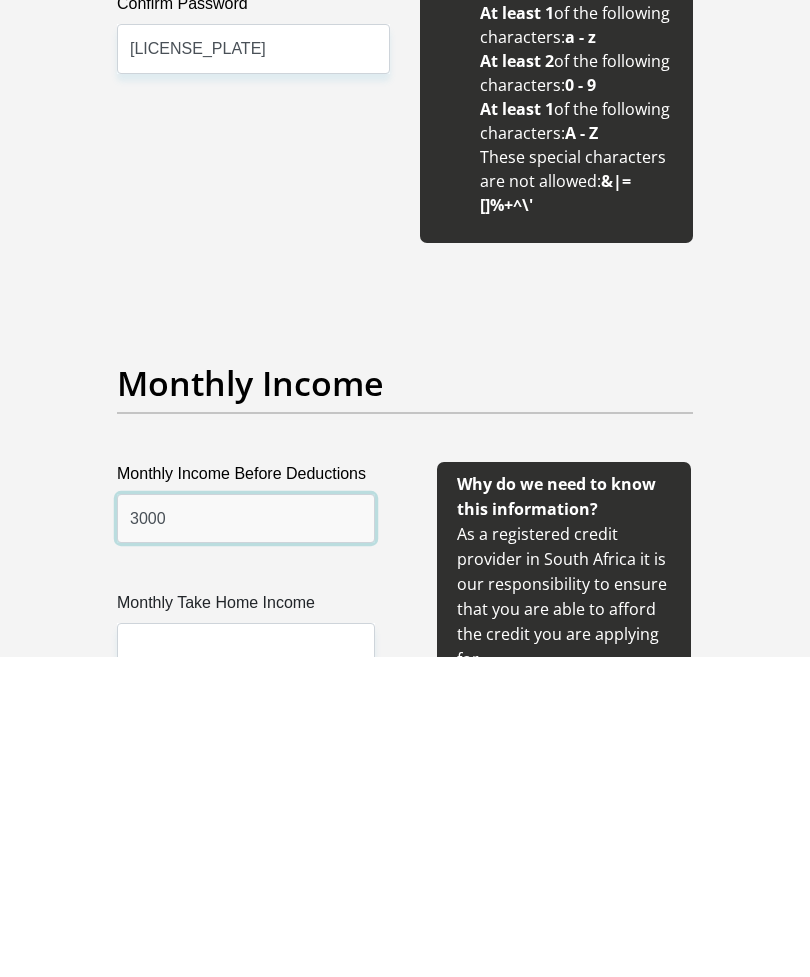 type on "3000" 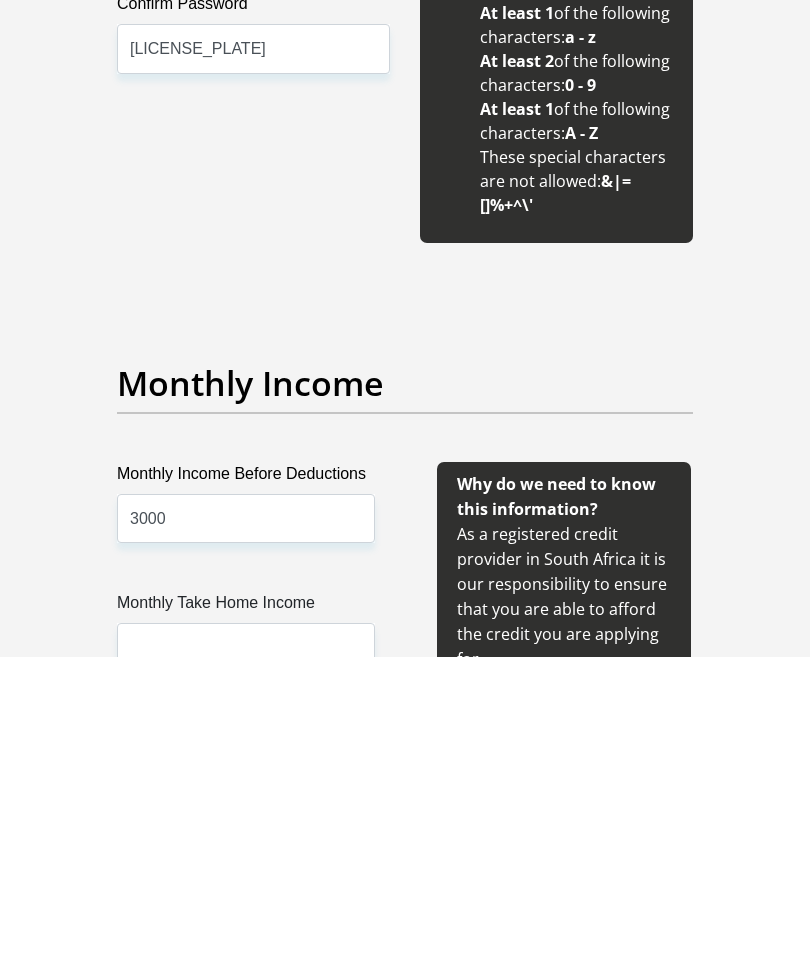 click on "Monthly Take Home Income" at bounding box center [246, 927] 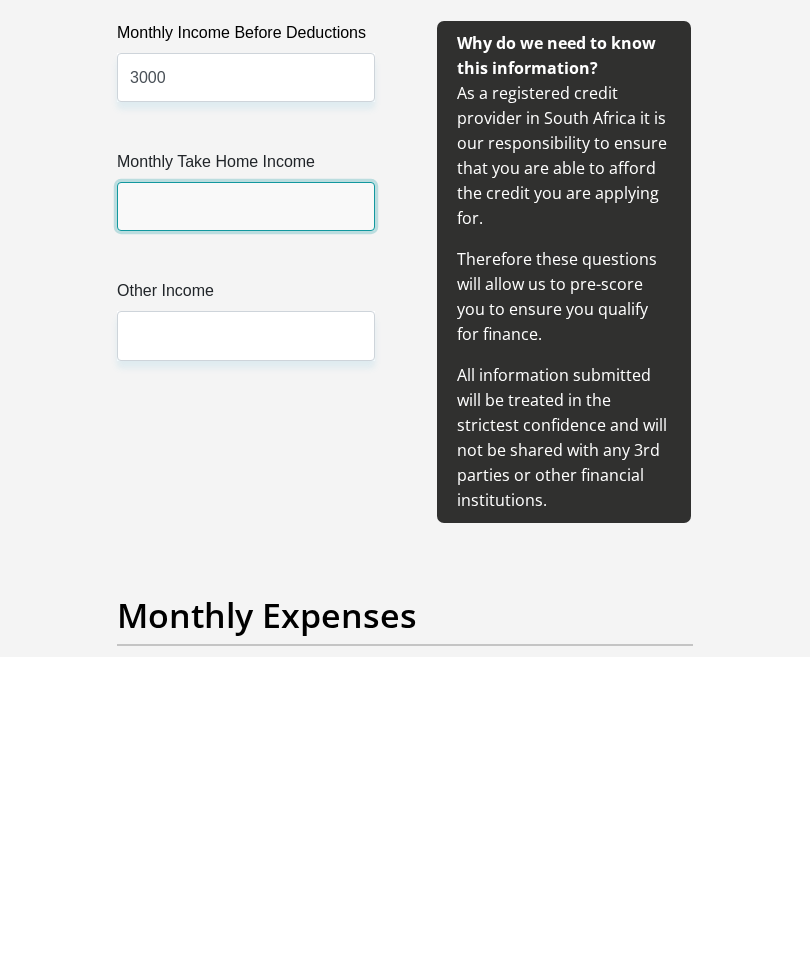 scroll, scrollTop: 2329, scrollLeft: 0, axis: vertical 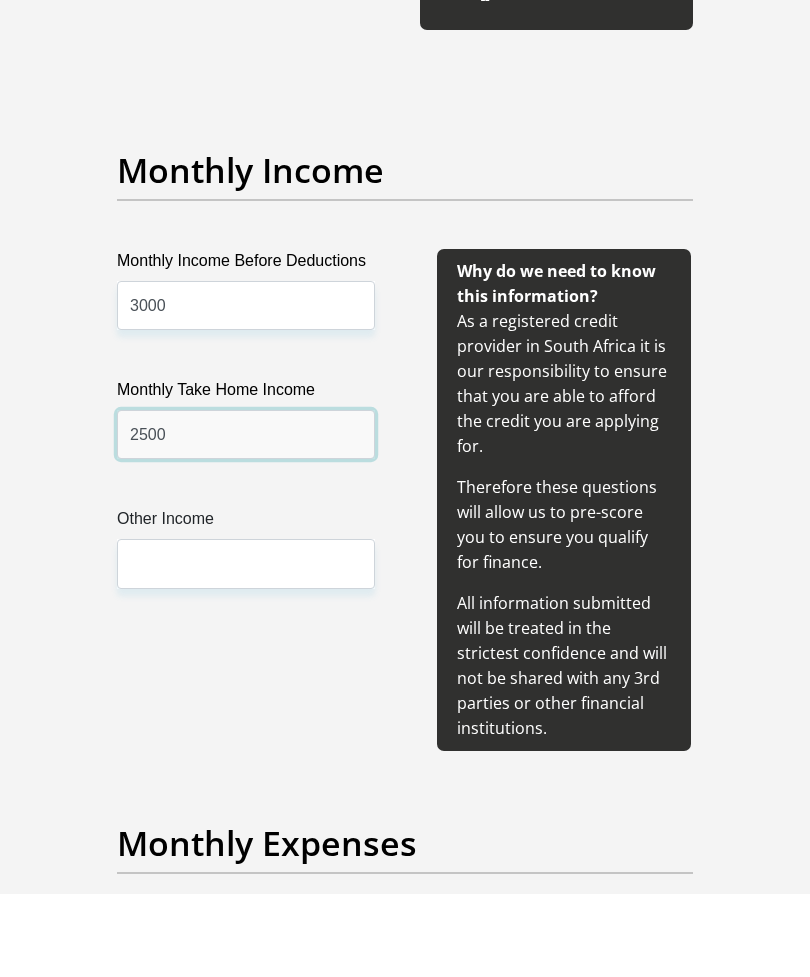 type on "2500" 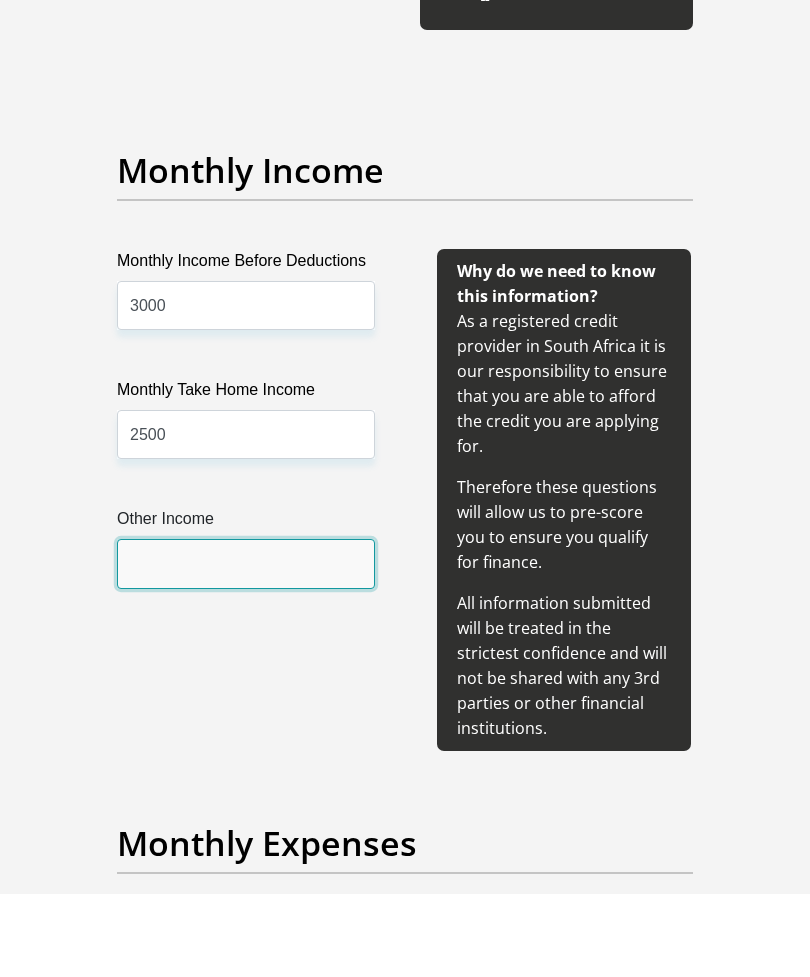 click on "Other Income" at bounding box center [246, 646] 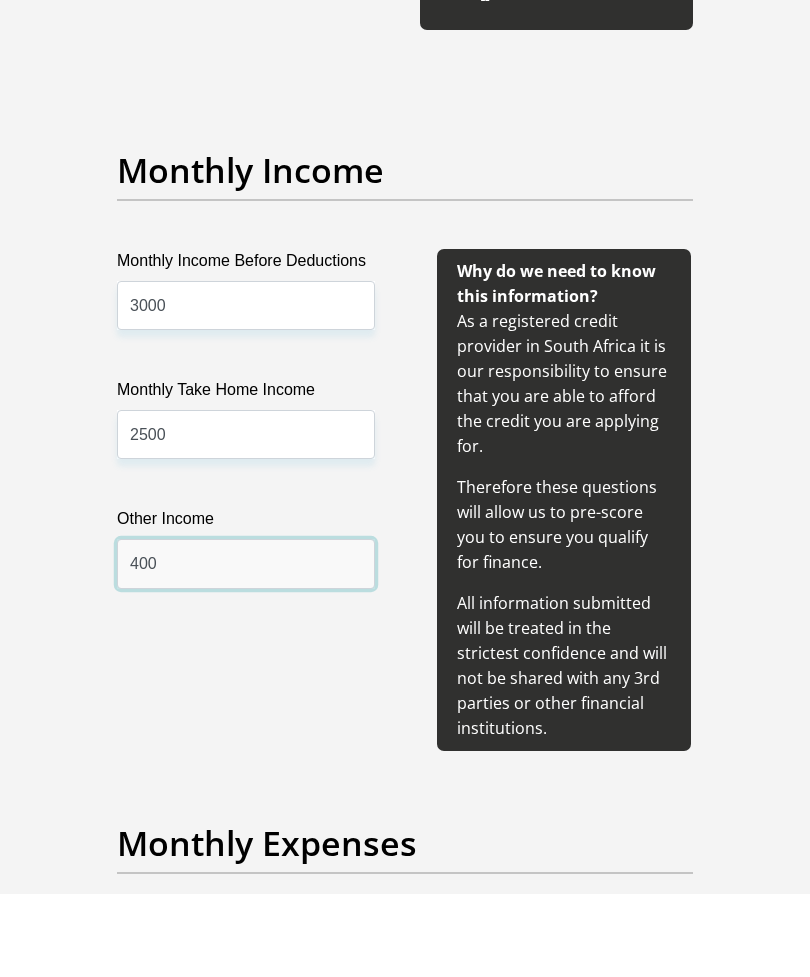 type on "4000" 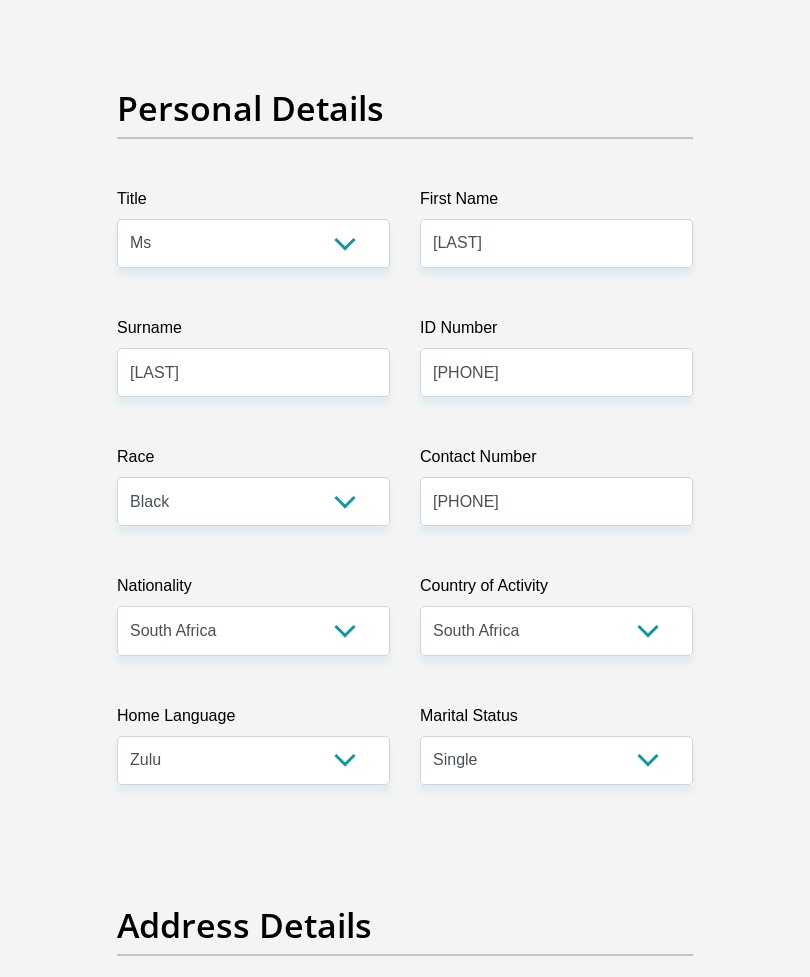 scroll, scrollTop: 0, scrollLeft: 0, axis: both 